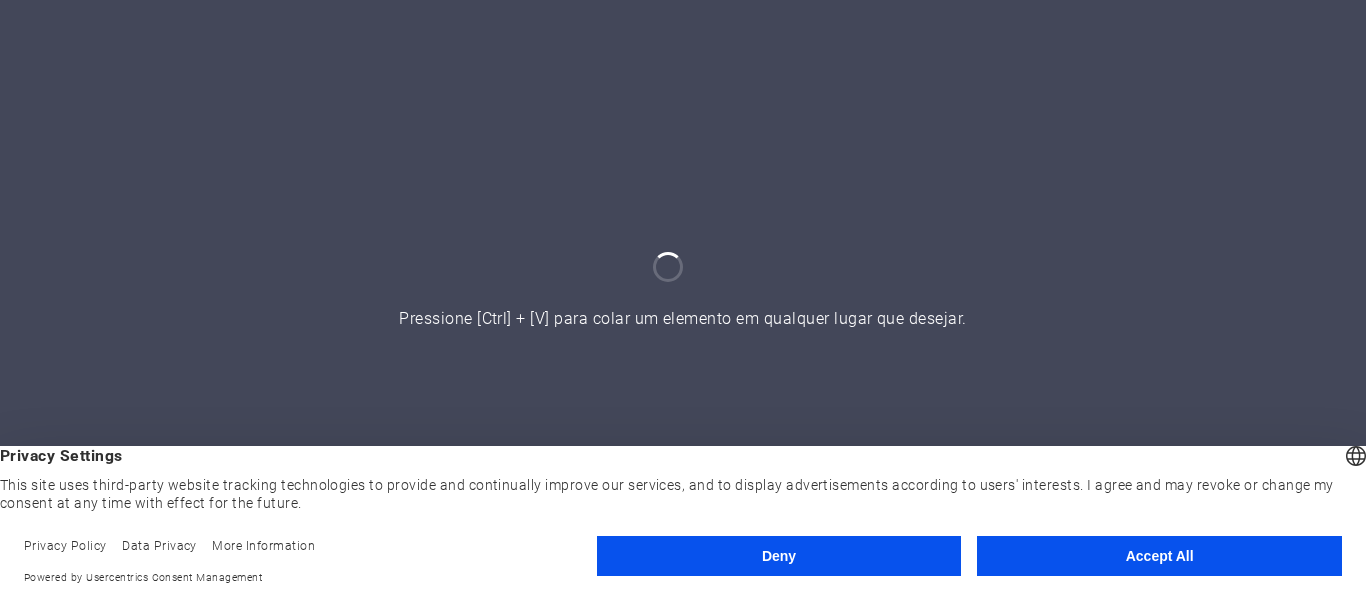 scroll, scrollTop: 0, scrollLeft: 0, axis: both 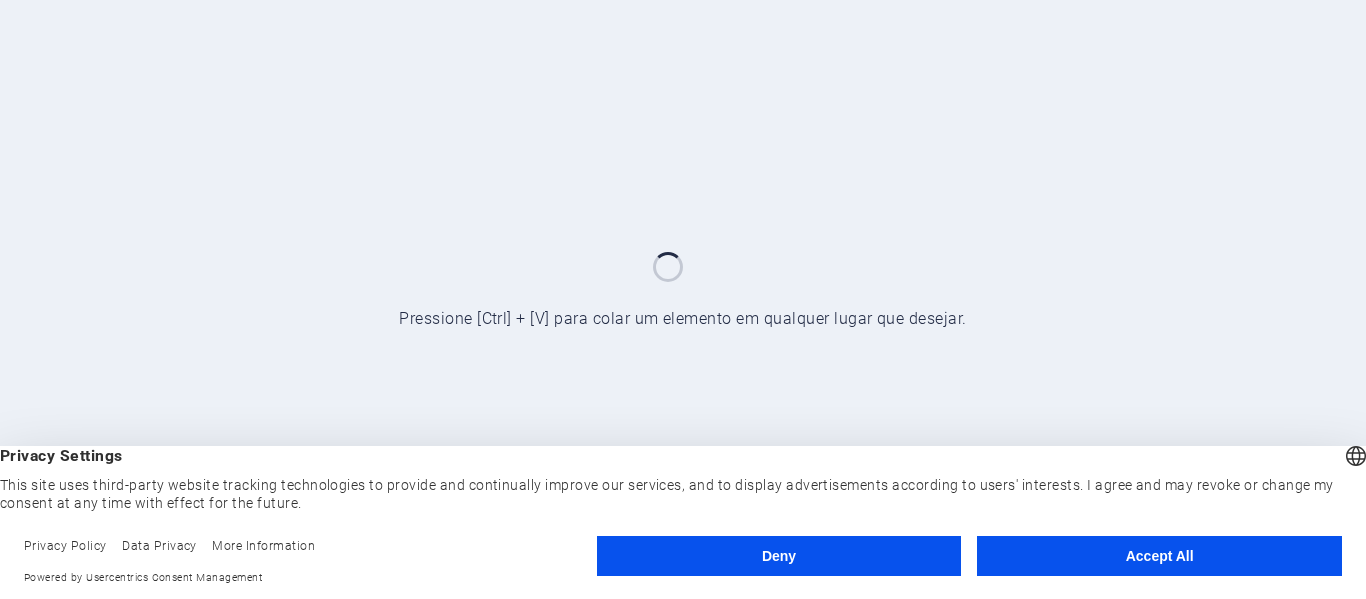 click on "Accept All" at bounding box center (1159, 556) 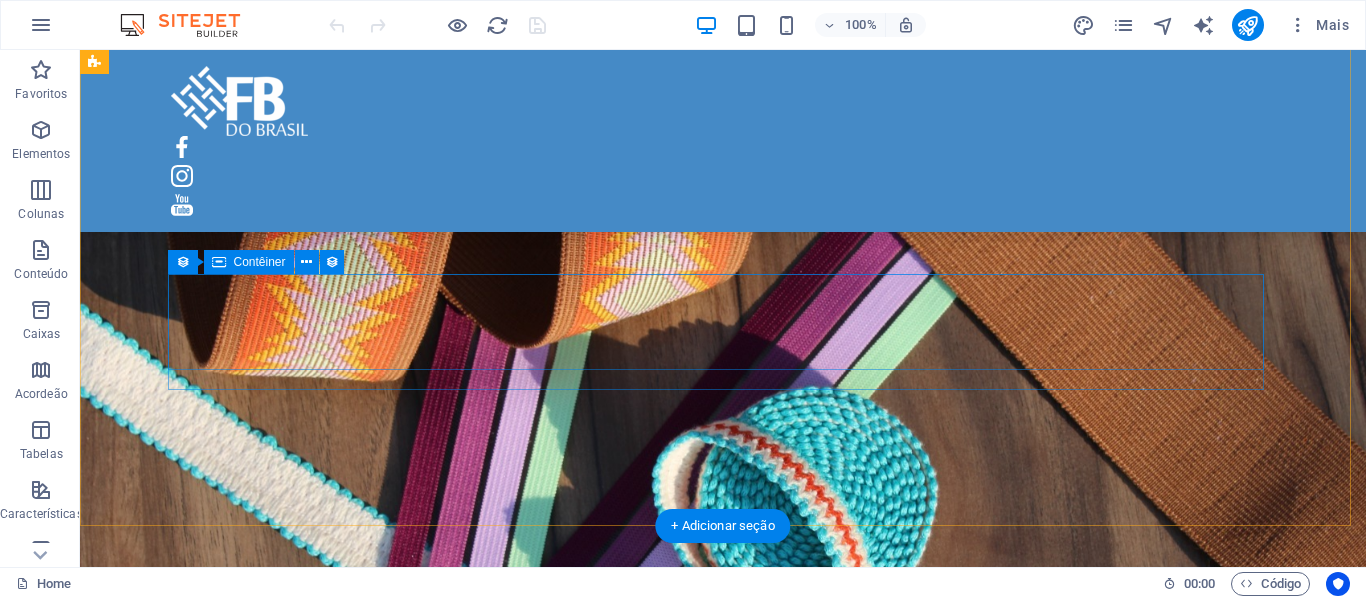 scroll, scrollTop: 800, scrollLeft: 0, axis: vertical 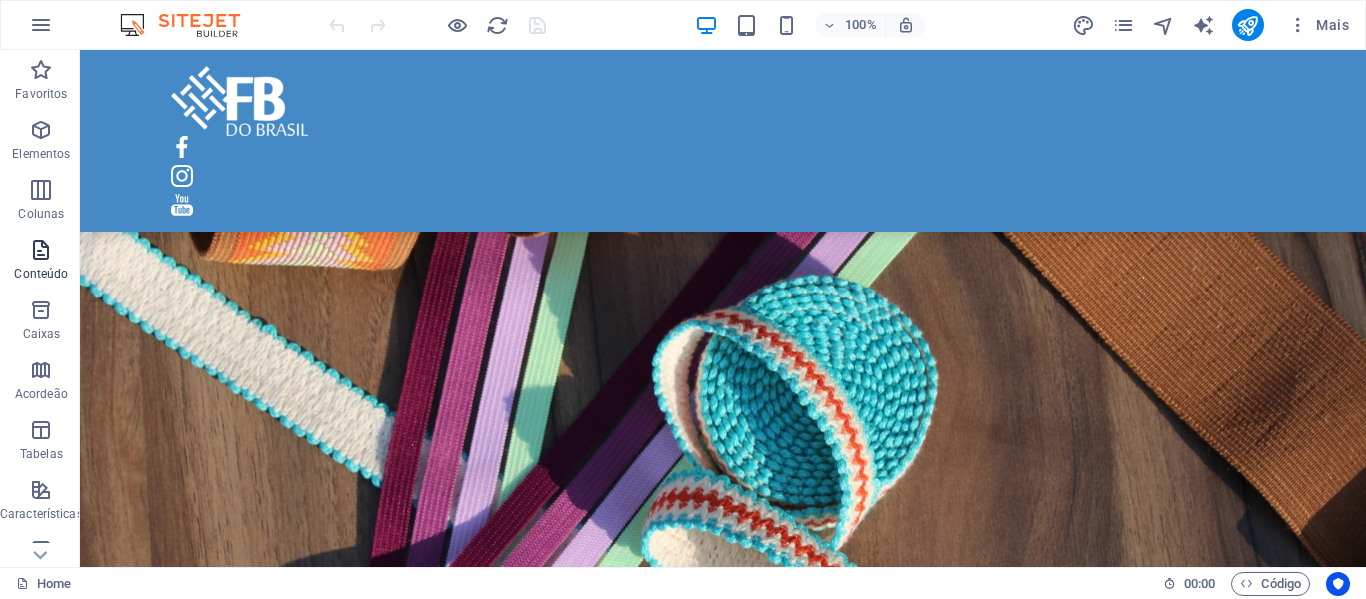 click on "Conteúdo" at bounding box center (41, 274) 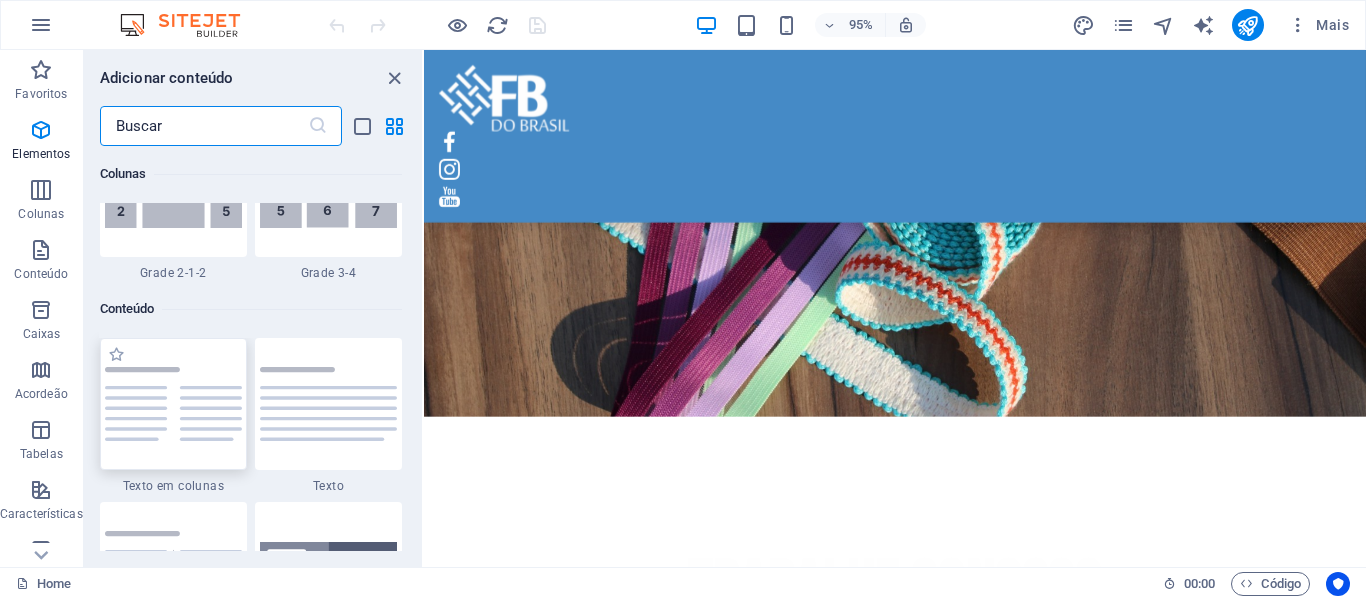 scroll, scrollTop: 3499, scrollLeft: 0, axis: vertical 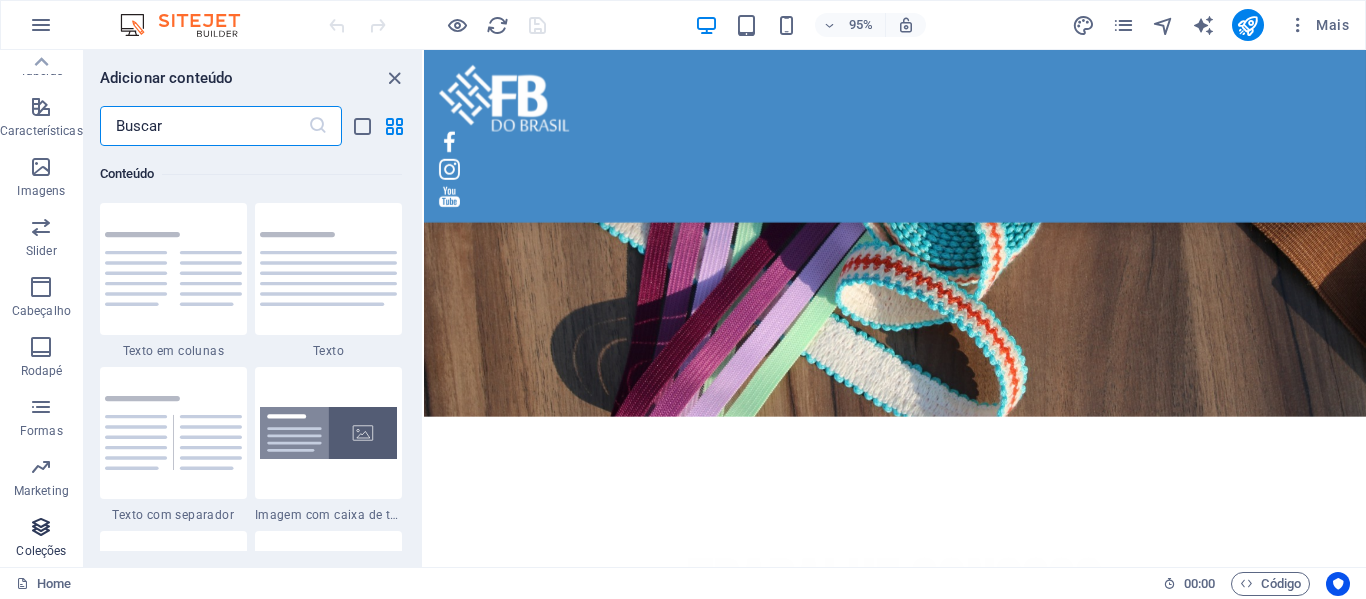 click at bounding box center [41, 527] 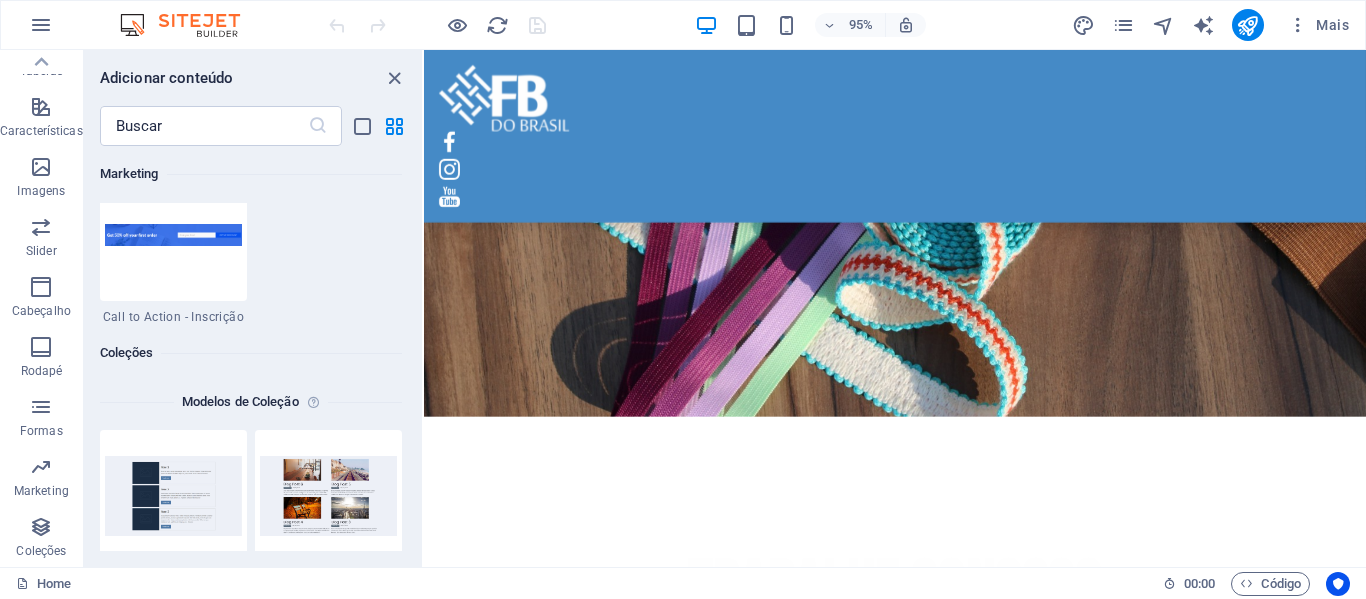 scroll, scrollTop: 18306, scrollLeft: 0, axis: vertical 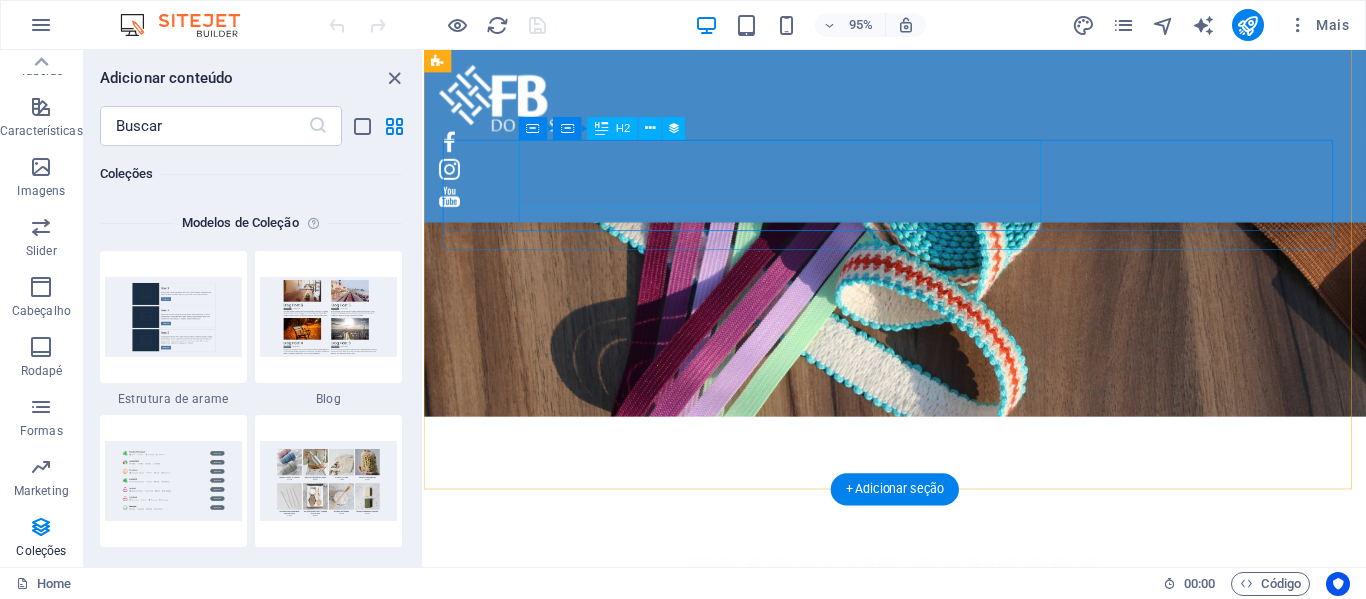 click on "Vendedor interno" at bounding box center (920, 1562) 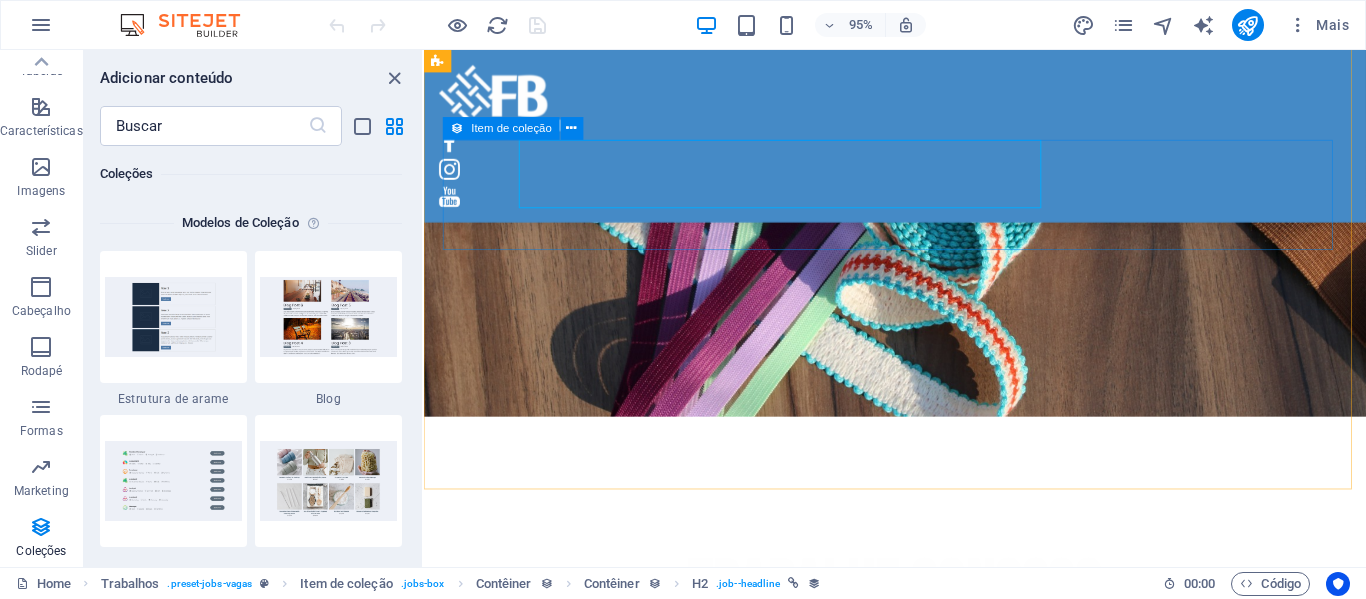 click at bounding box center (457, 128) 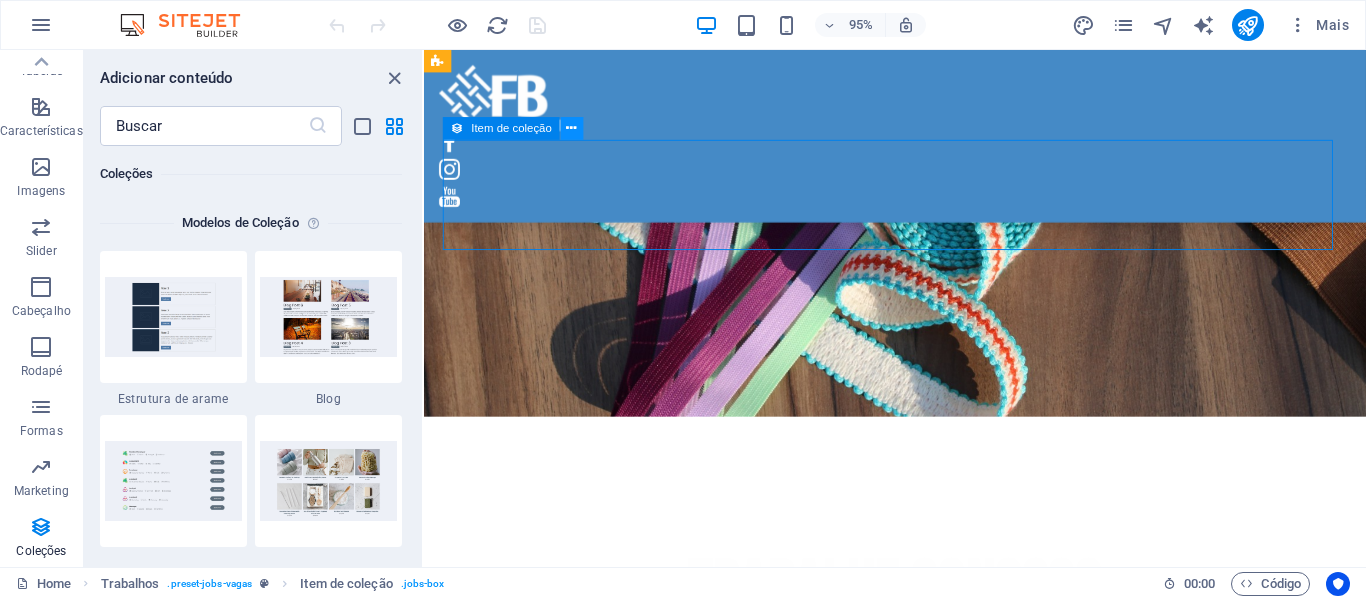 click at bounding box center (572, 128) 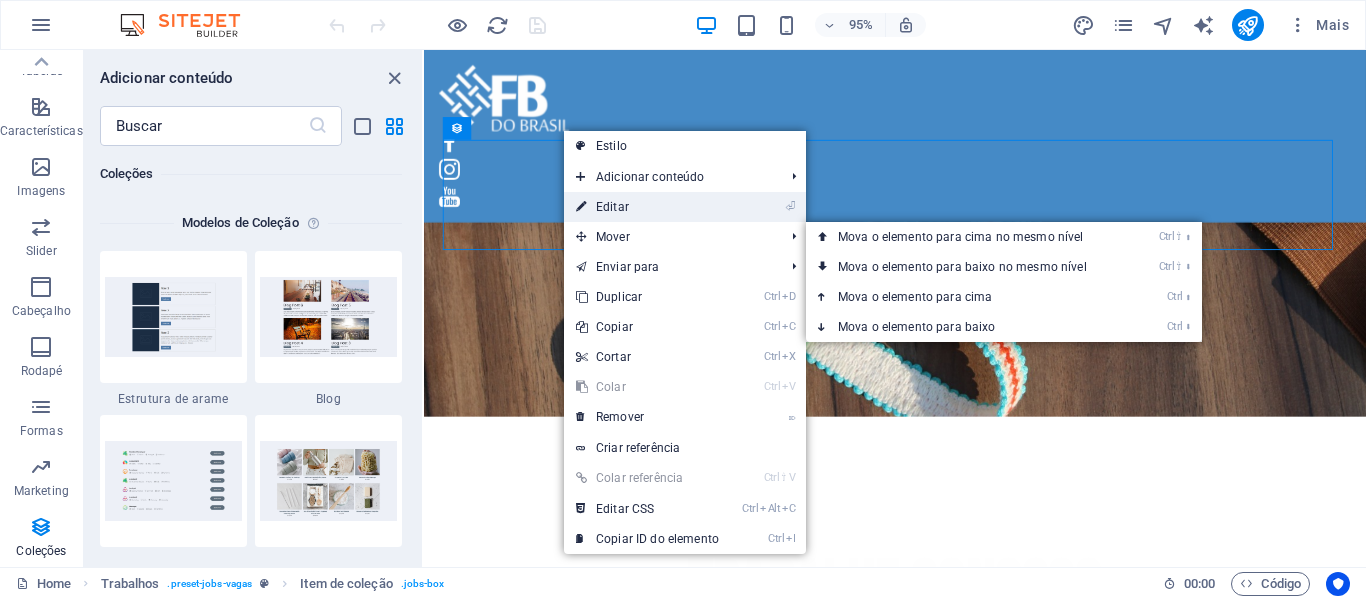 click on "⏎  Editar" at bounding box center (647, 207) 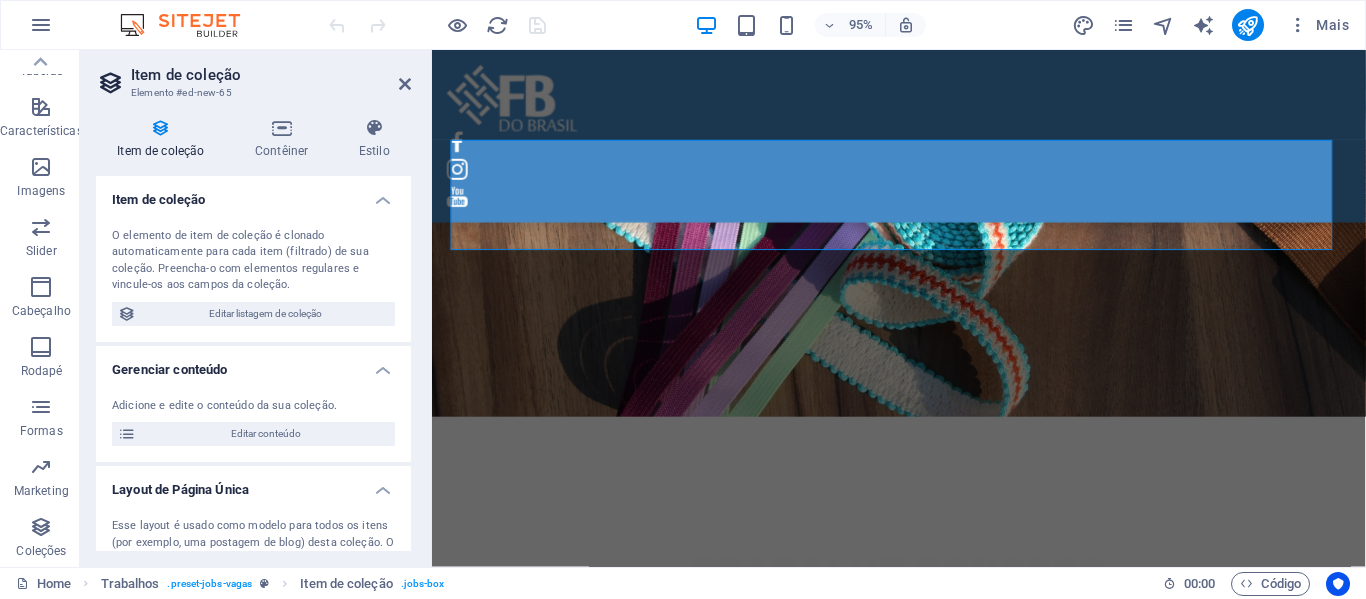 click on "Item de coleção" at bounding box center (271, 75) 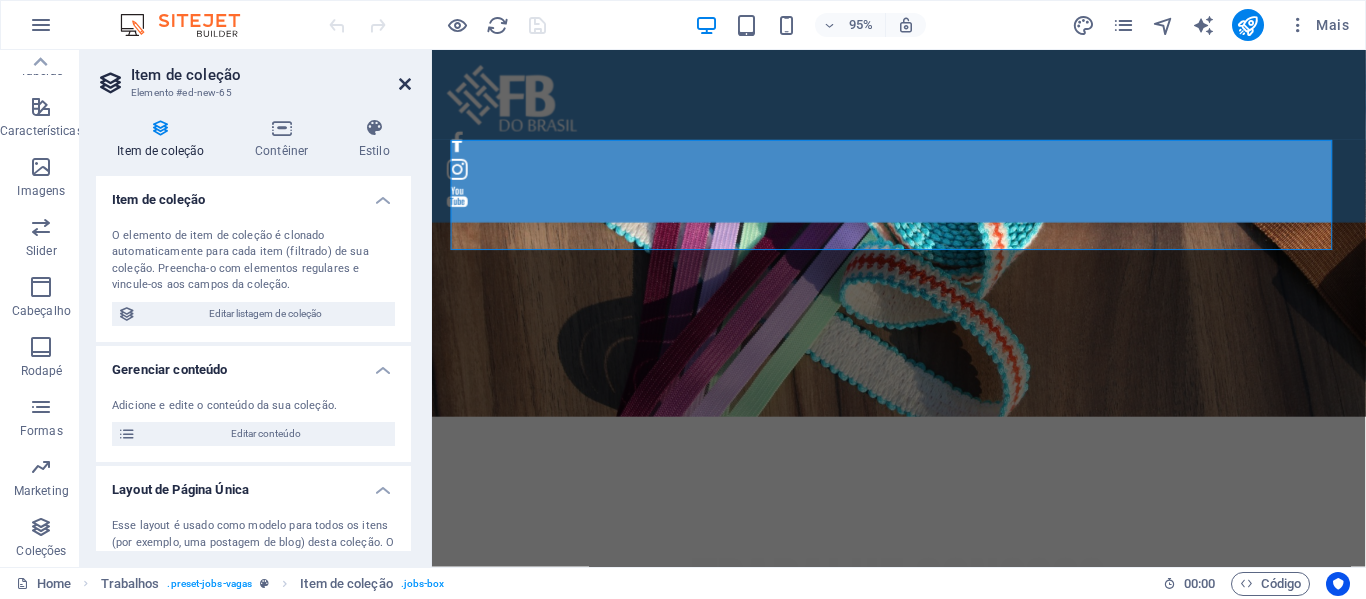 click at bounding box center (405, 84) 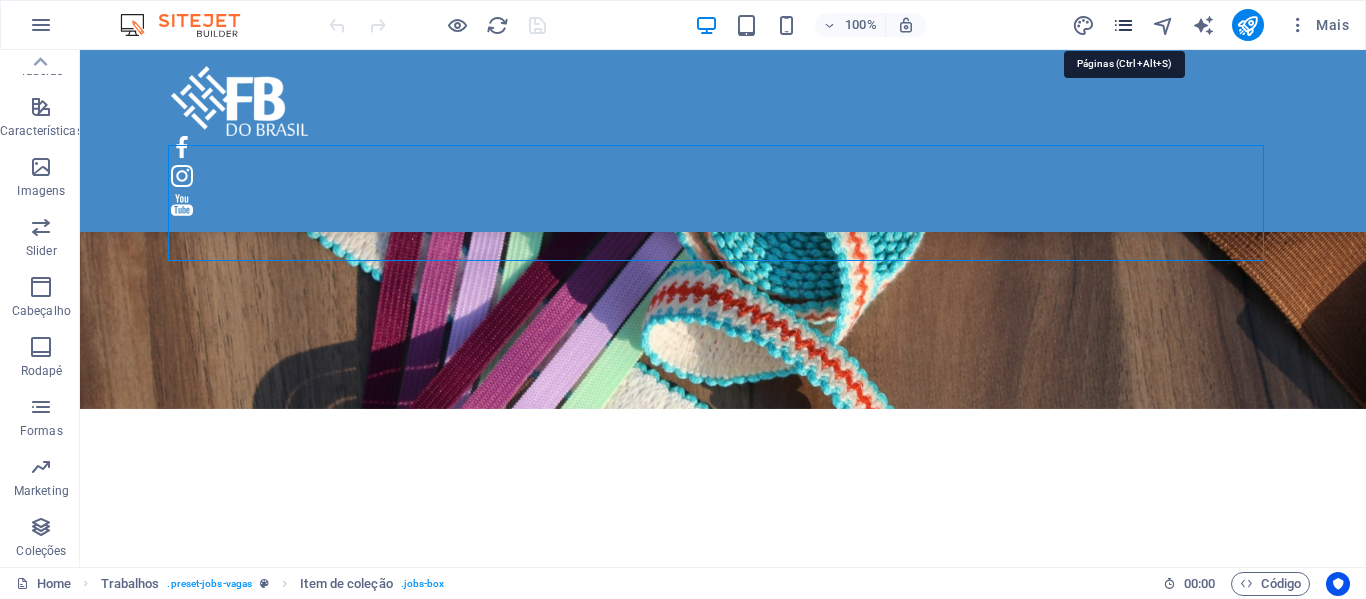 click at bounding box center (1123, 25) 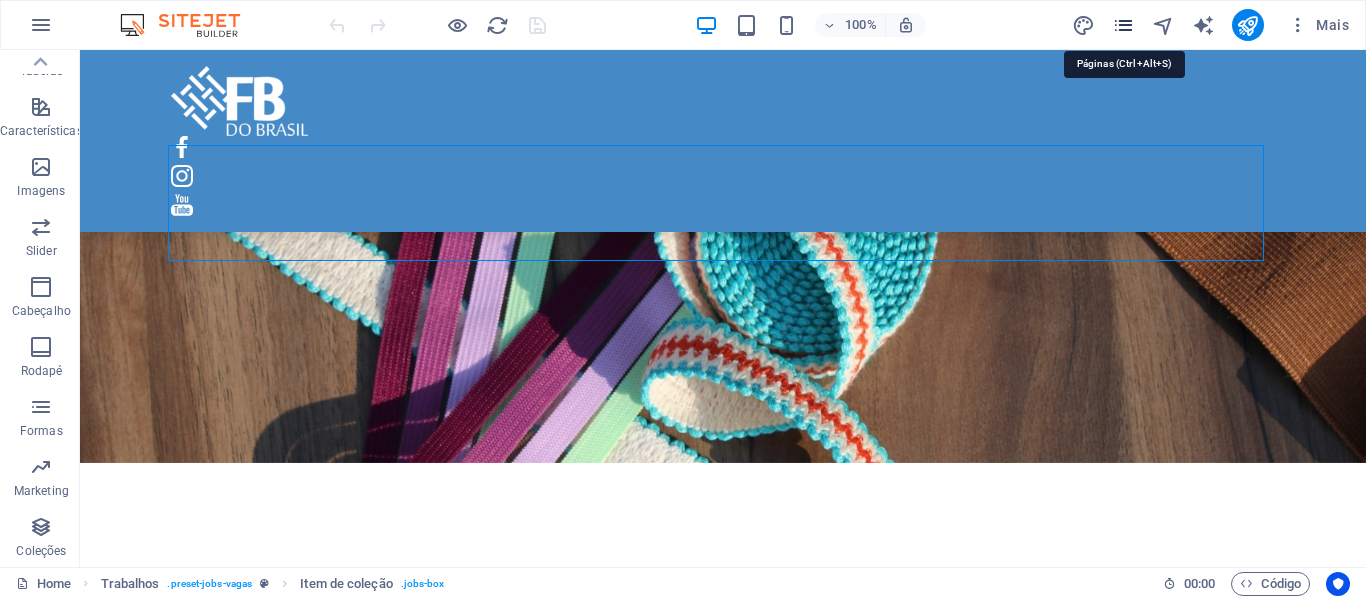 scroll, scrollTop: 843, scrollLeft: 0, axis: vertical 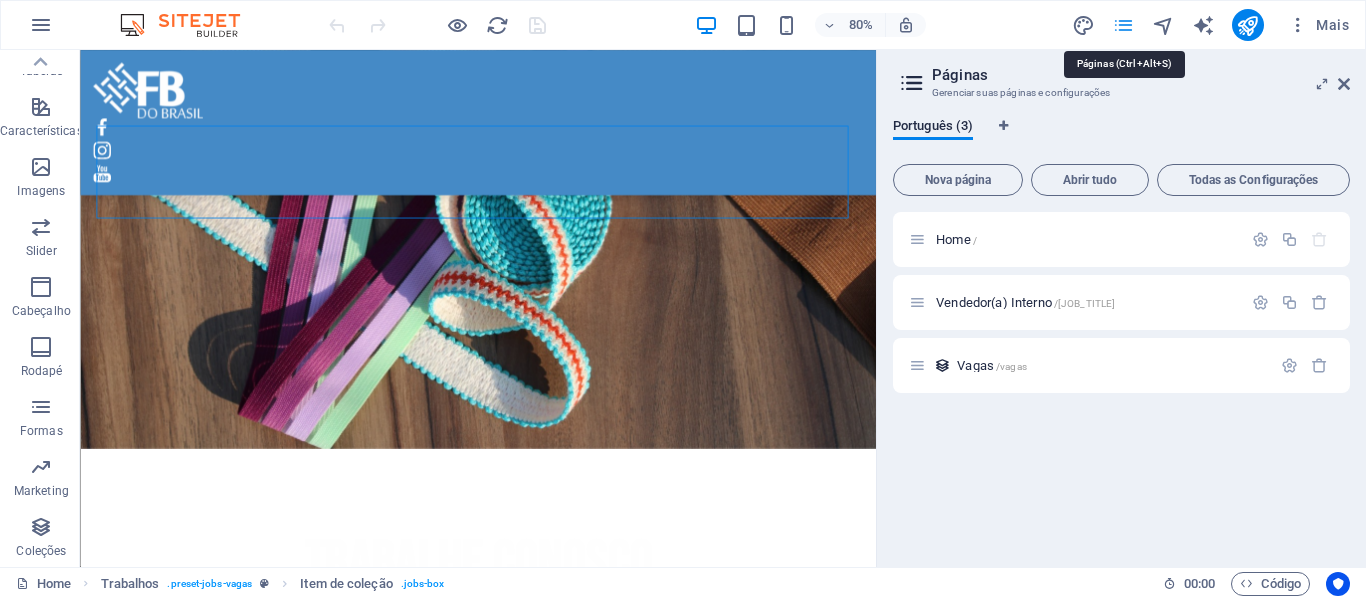 click at bounding box center (1123, 25) 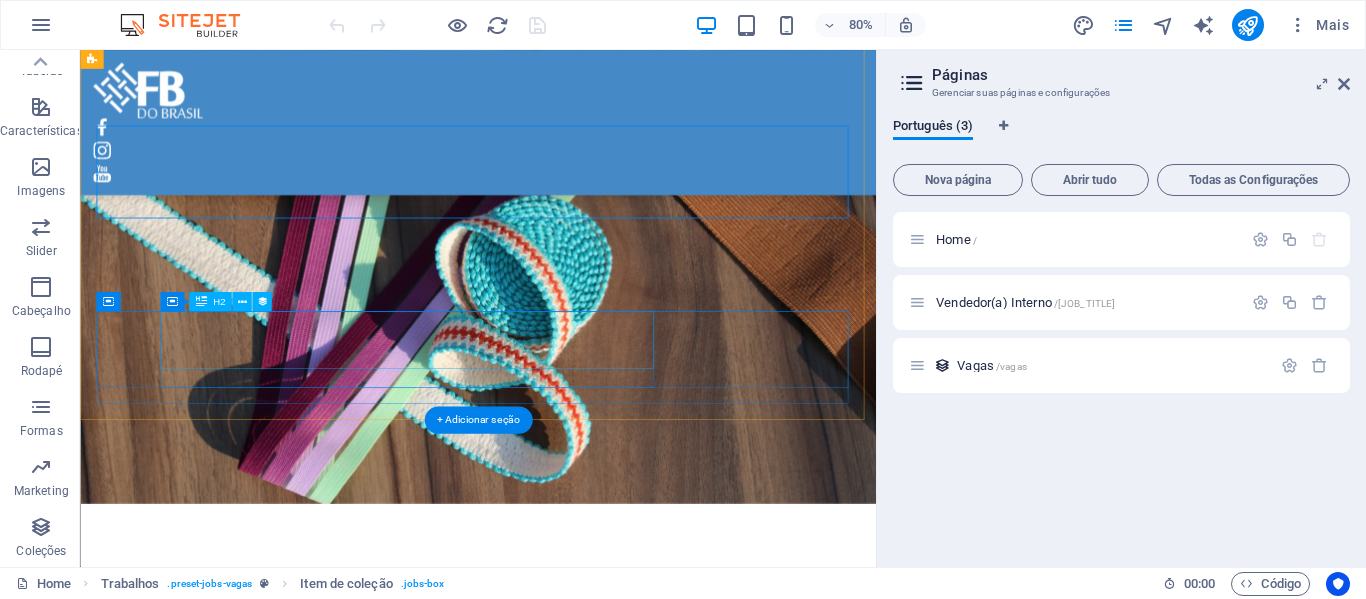 scroll, scrollTop: 743, scrollLeft: 0, axis: vertical 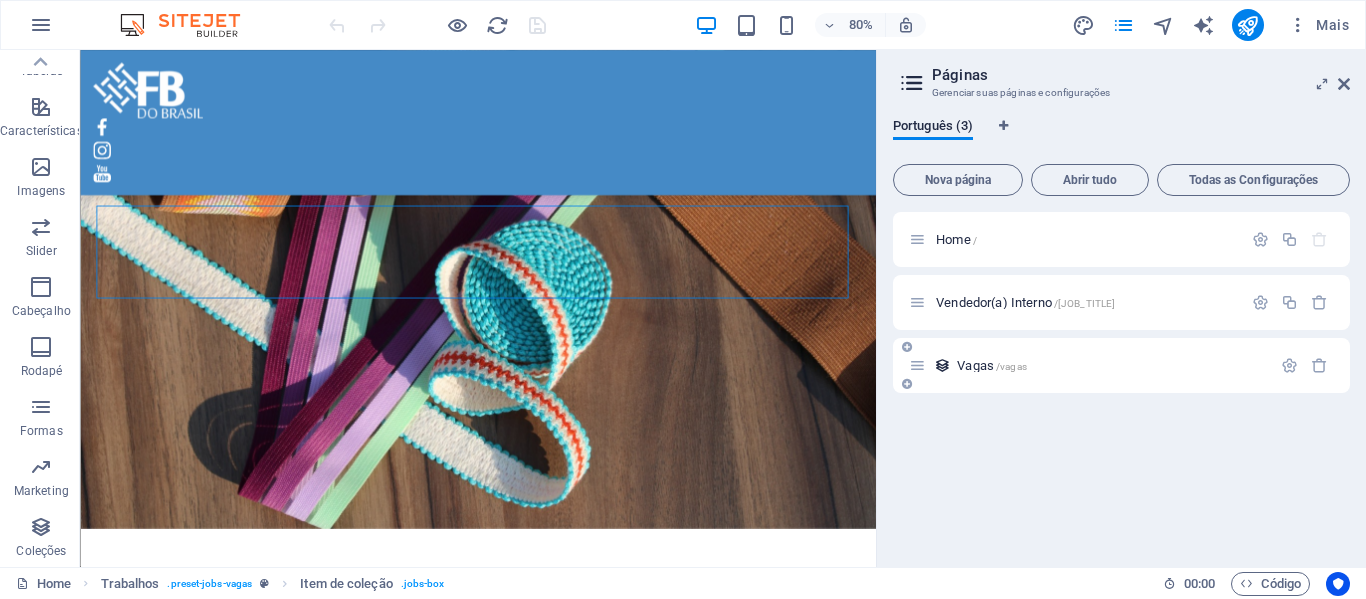 click on "Vagas /vagas" at bounding box center (1090, 365) 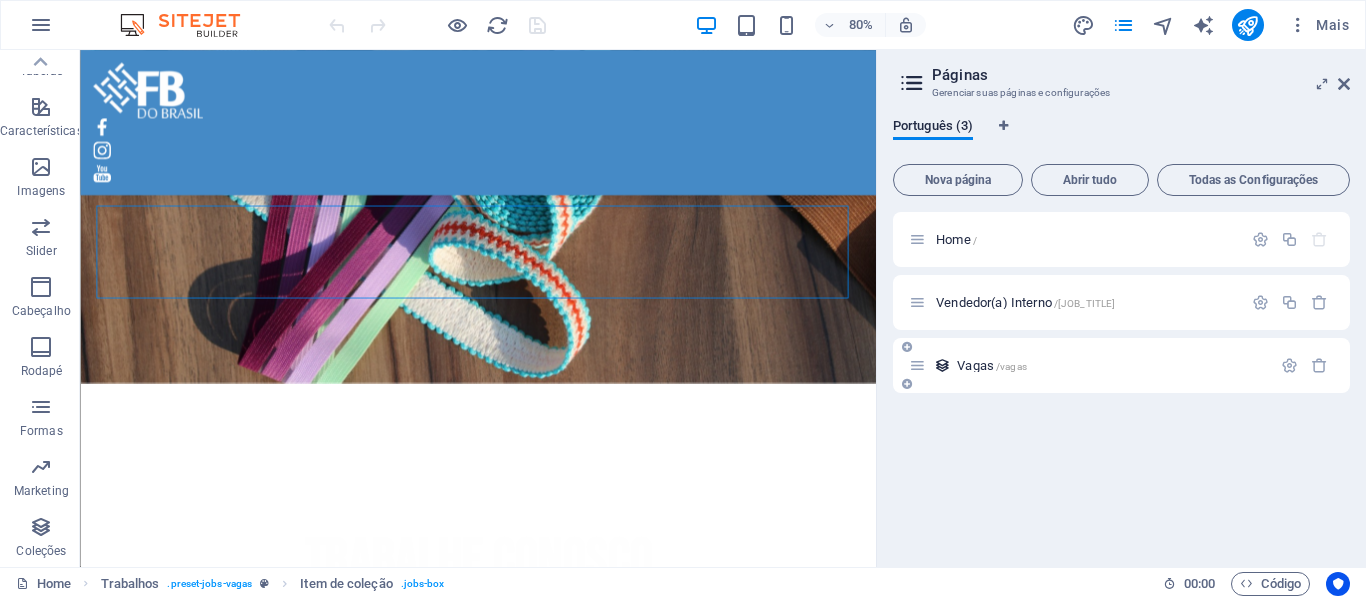 scroll, scrollTop: 0, scrollLeft: 0, axis: both 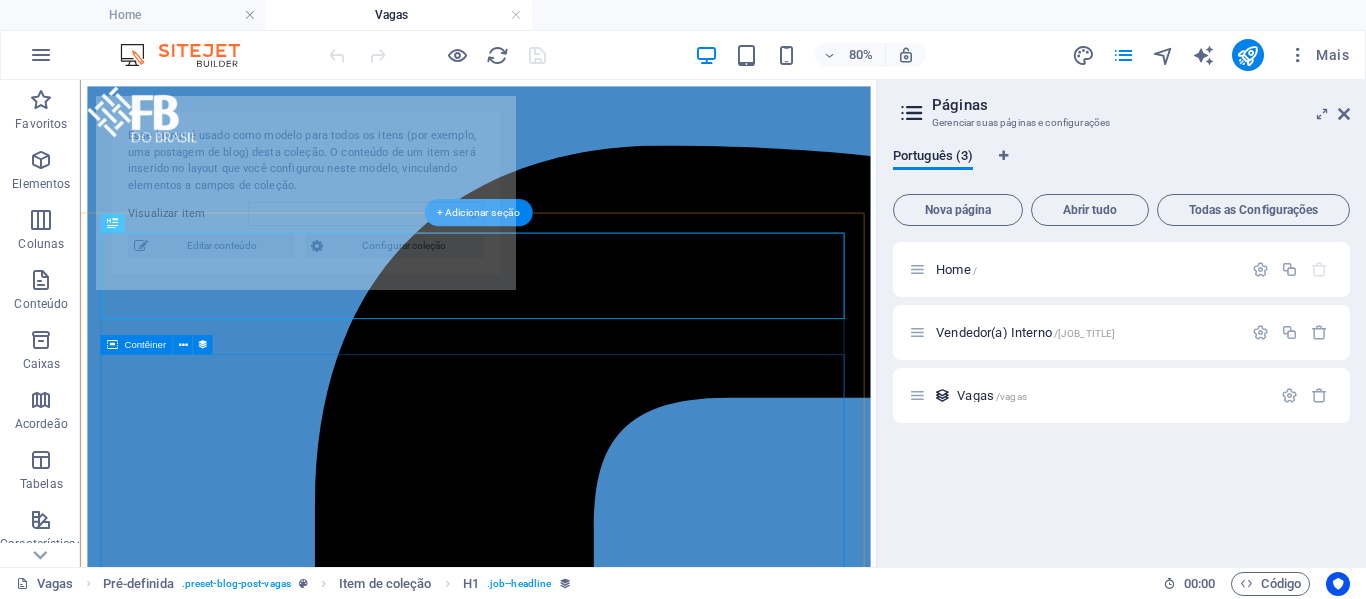 select on "[ID]" 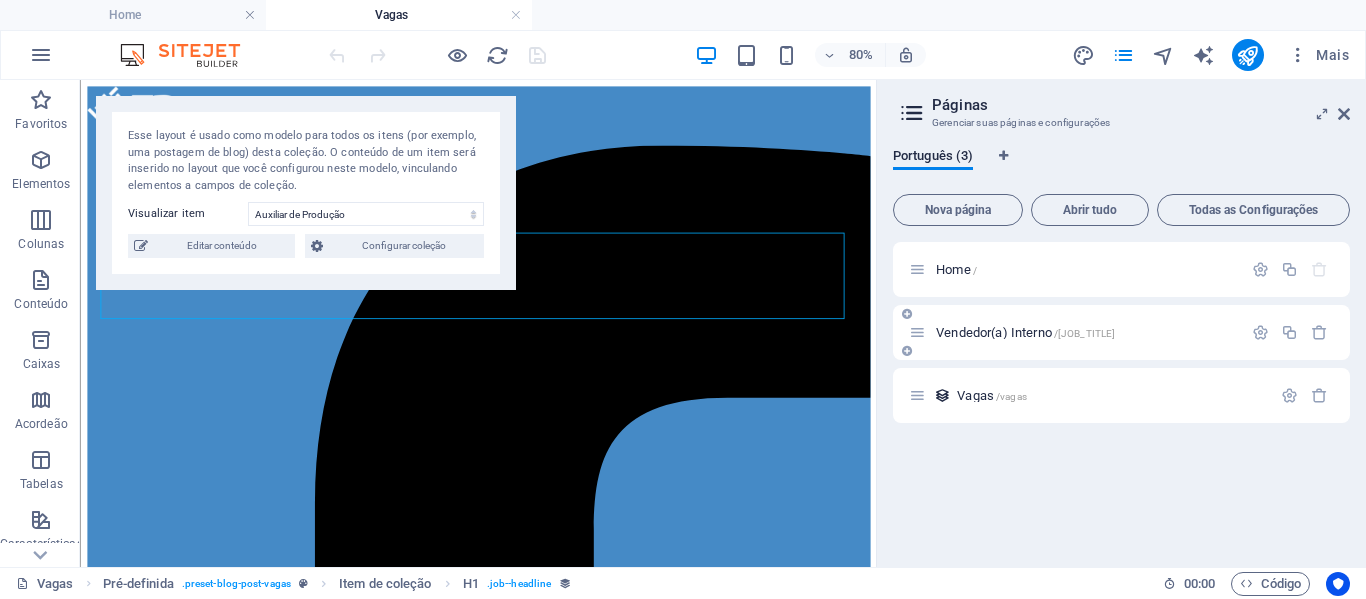 click on "Vendedor(a) Interno /[JOB_TITLE]" at bounding box center (1025, 332) 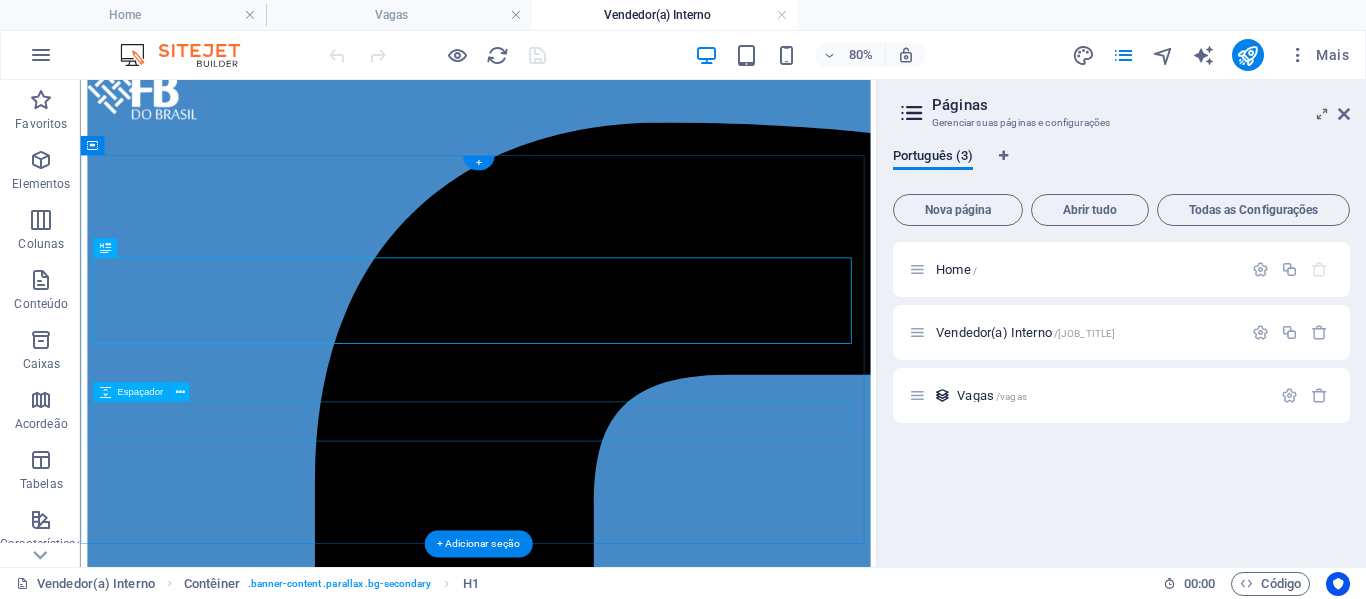 scroll, scrollTop: 0, scrollLeft: 0, axis: both 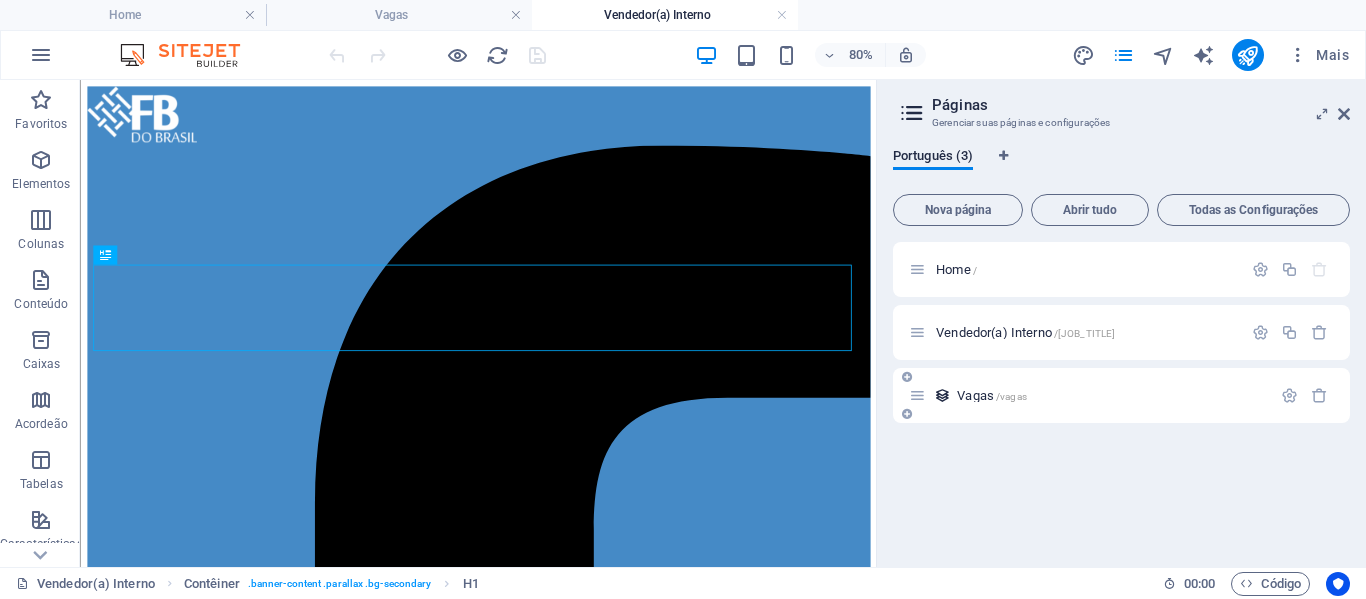 click at bounding box center (942, 395) 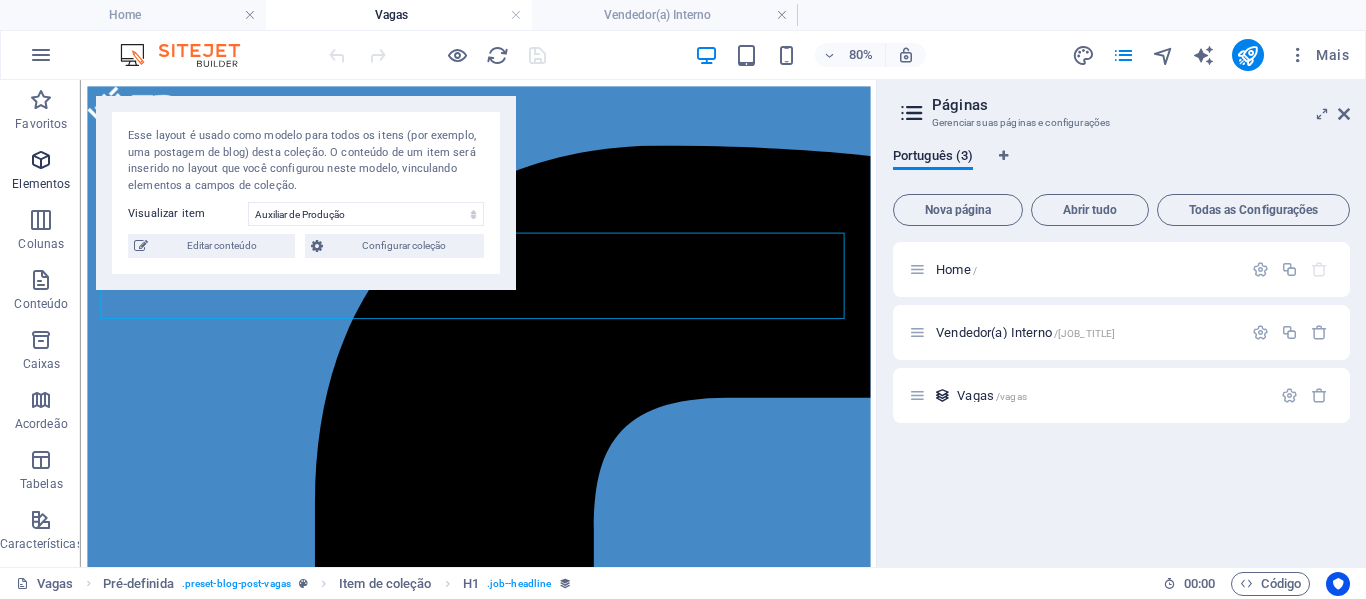 click on "Elementos" at bounding box center [41, 184] 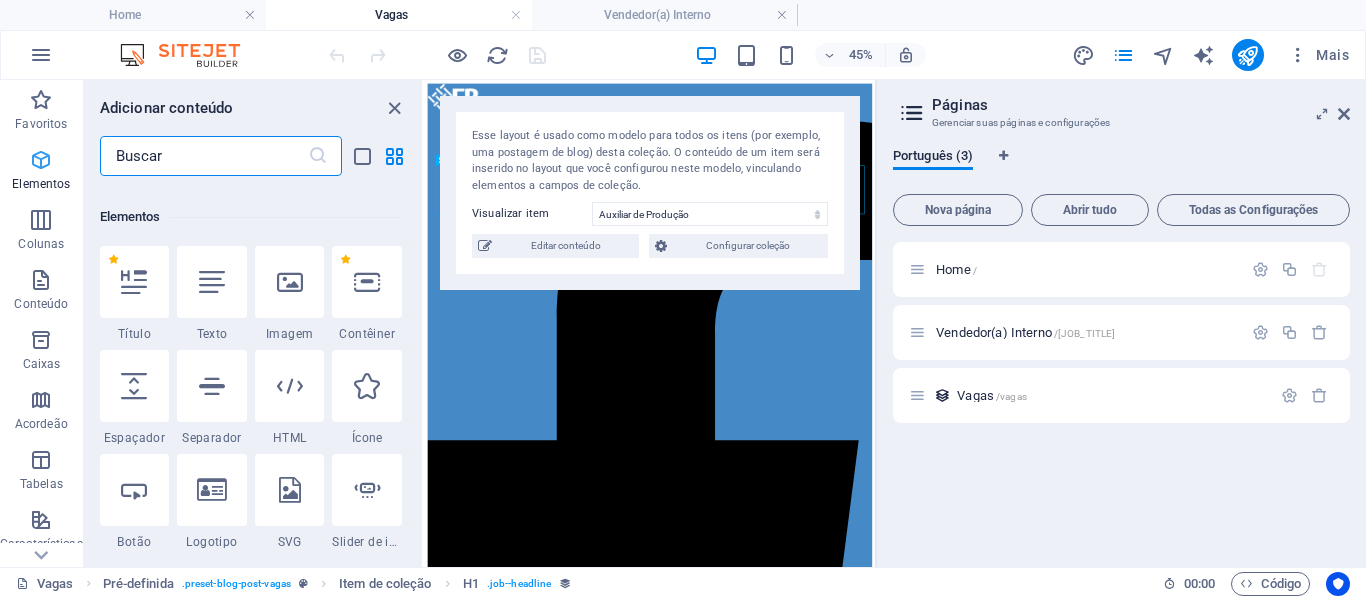 scroll, scrollTop: 213, scrollLeft: 0, axis: vertical 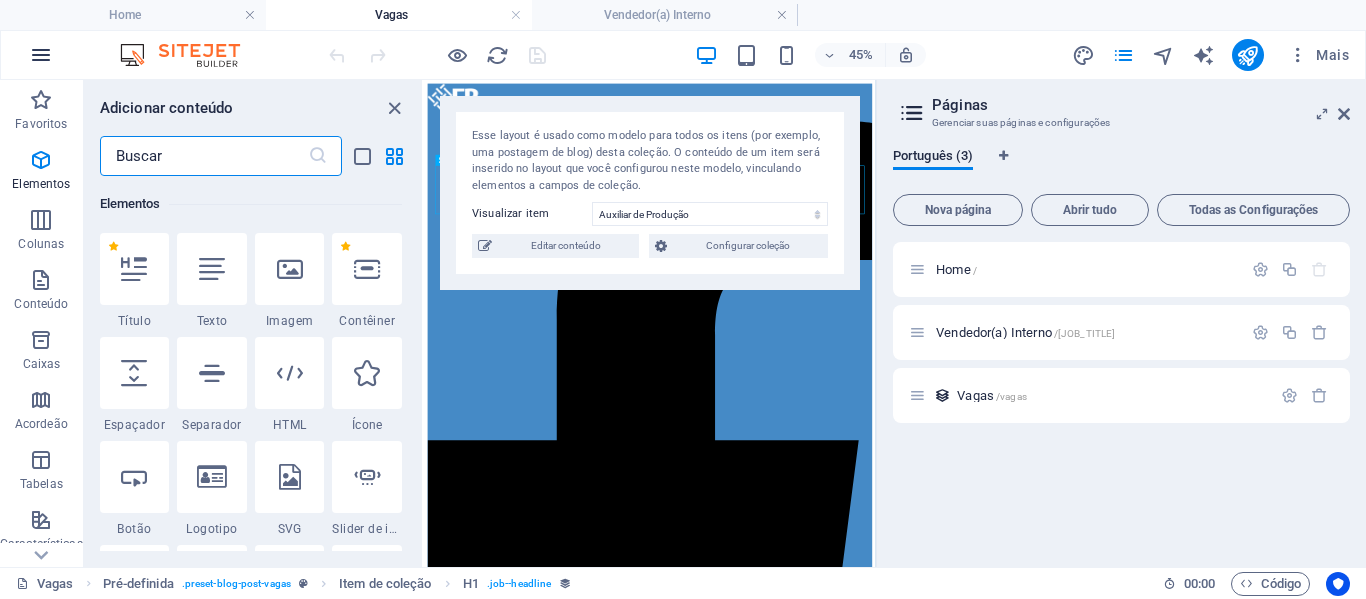 click at bounding box center (41, 55) 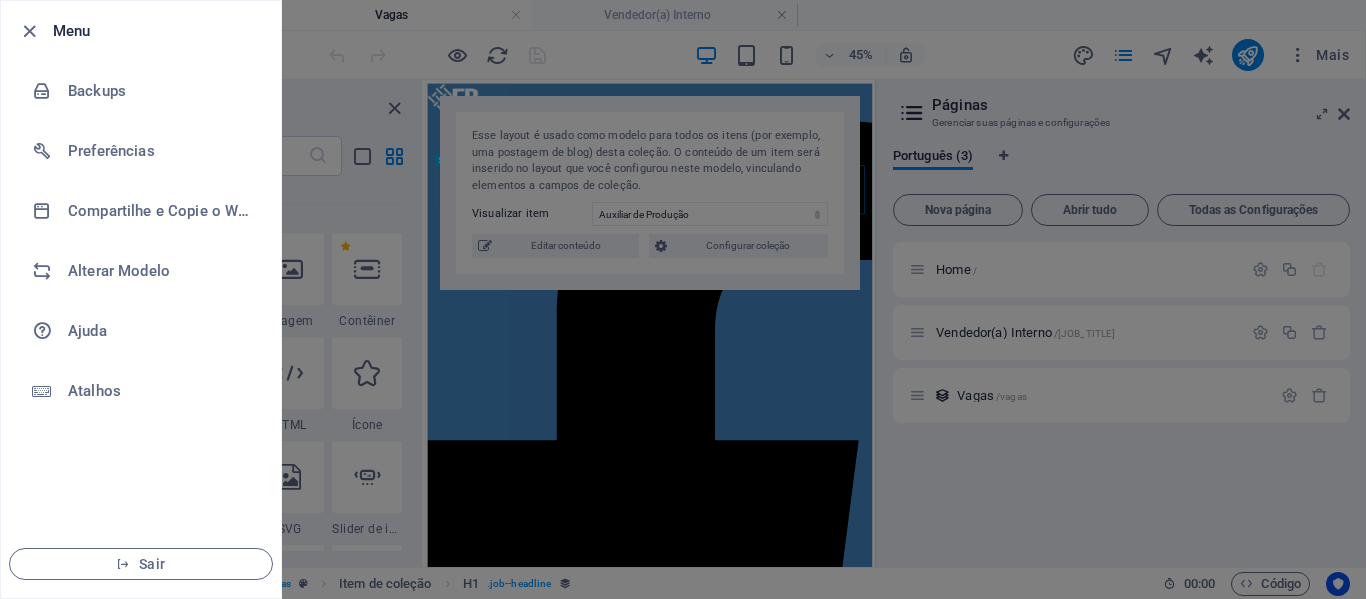 click at bounding box center [683, 299] 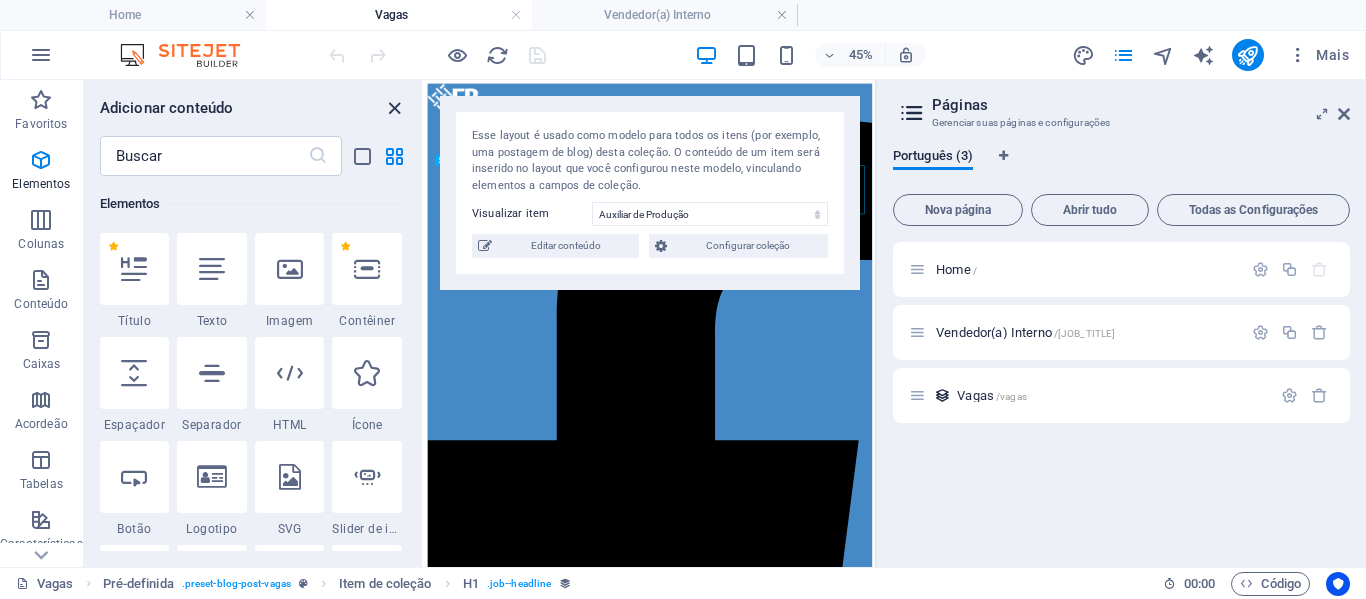 click at bounding box center (394, 108) 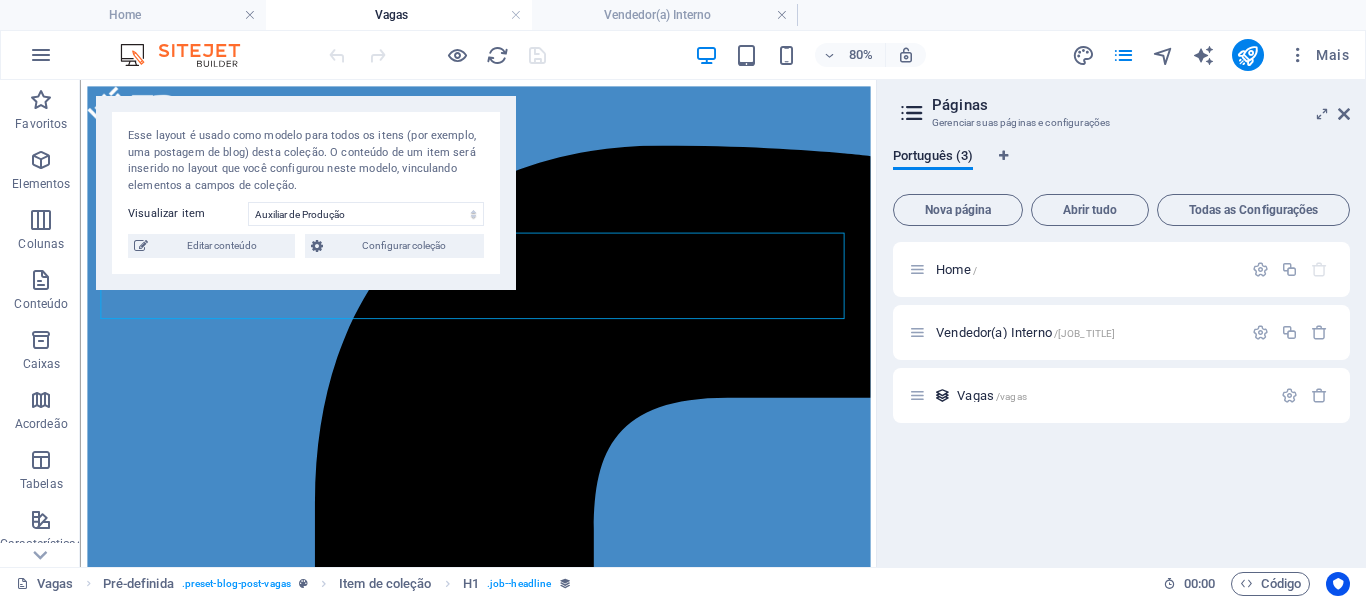 click on "Páginas" at bounding box center [1141, 105] 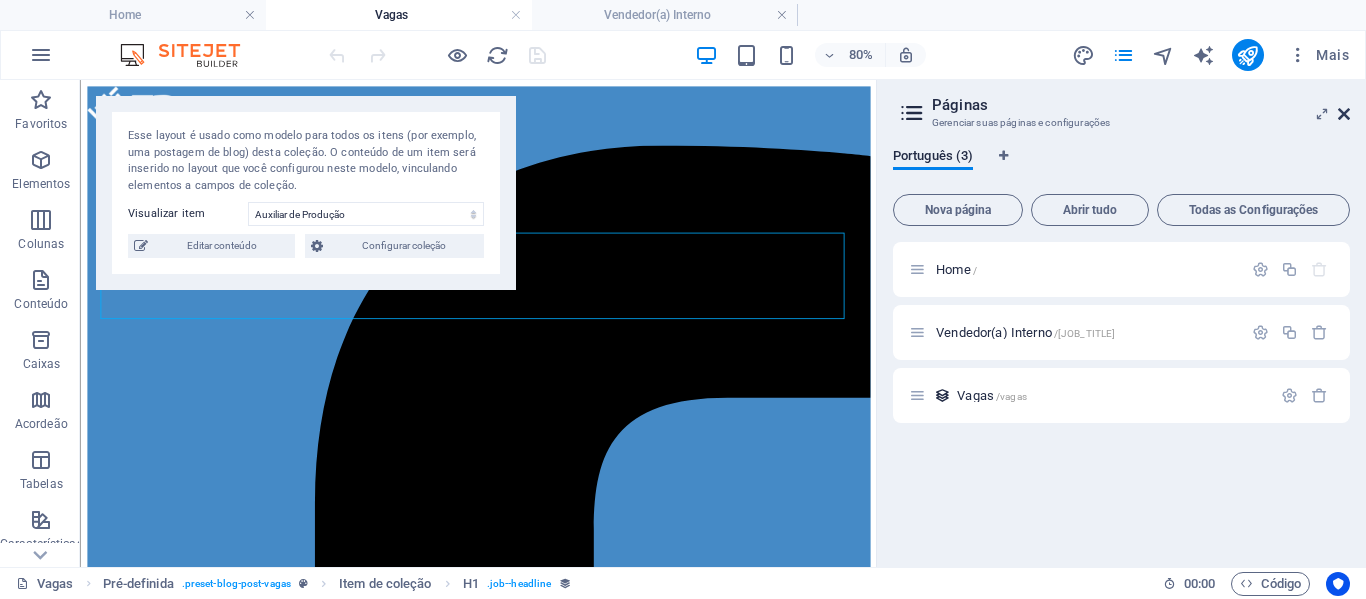 click at bounding box center (1344, 114) 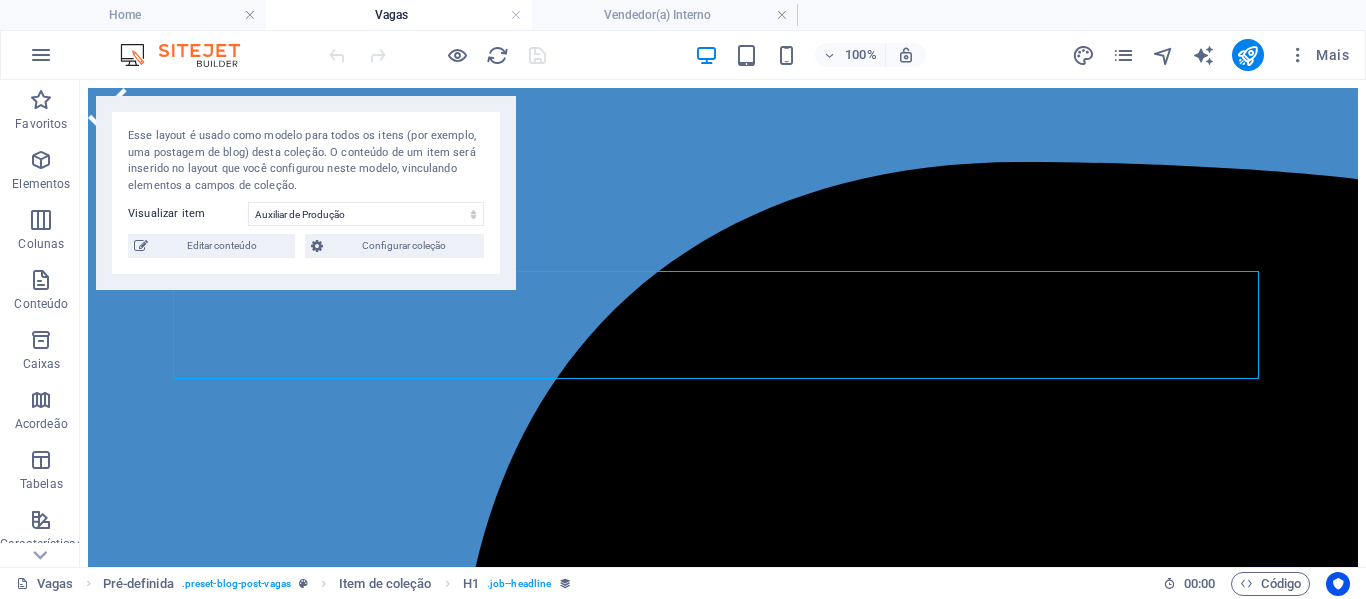 click on "Visualizar item" at bounding box center [188, 214] 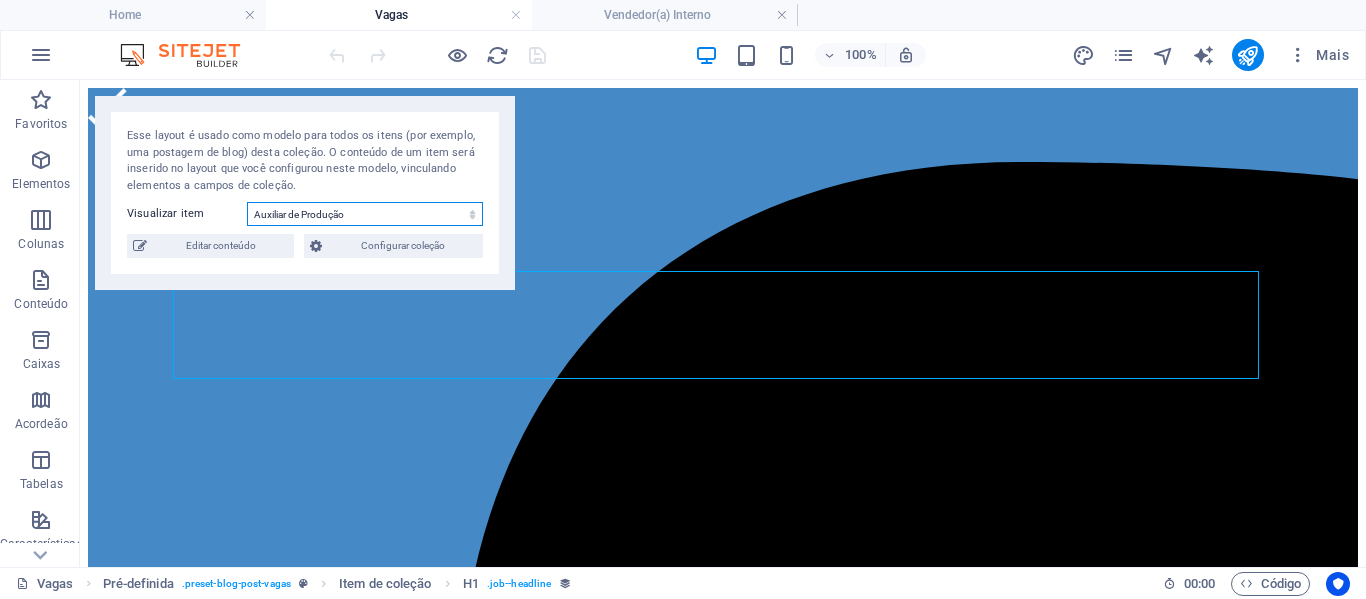 click on "Auxiliar de Produção Tecelão Vendedor interno Auxiliar de Embalagem" at bounding box center [365, 214] 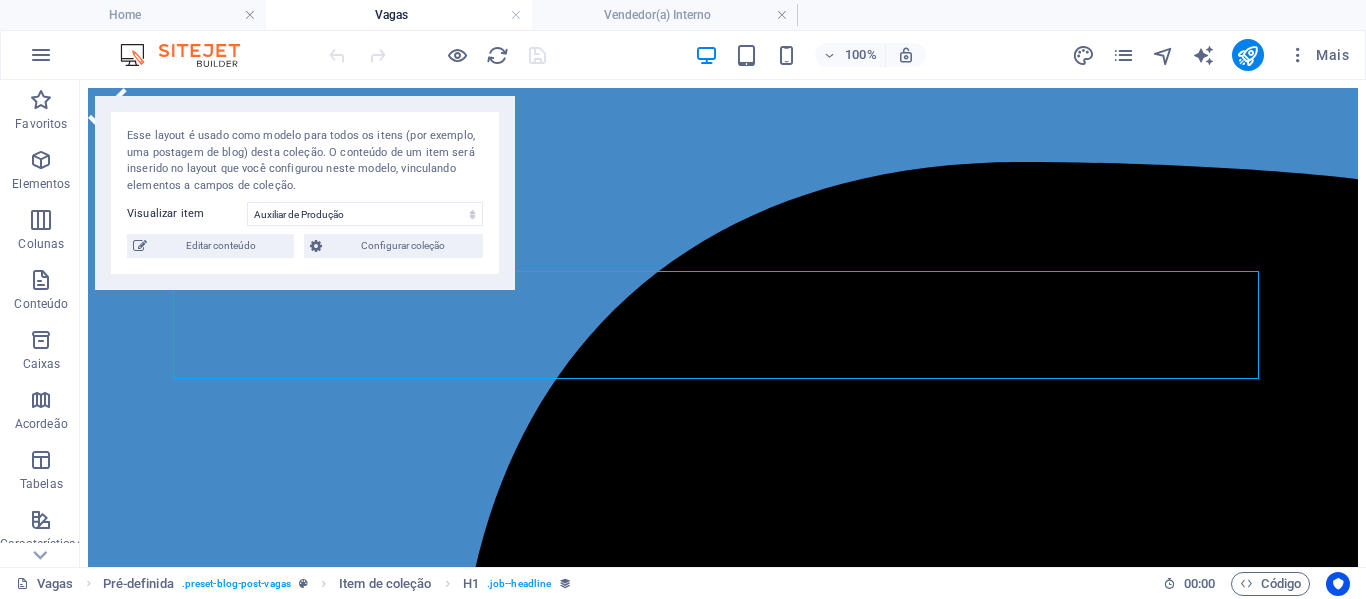 click on "Visualizar item" at bounding box center [187, 214] 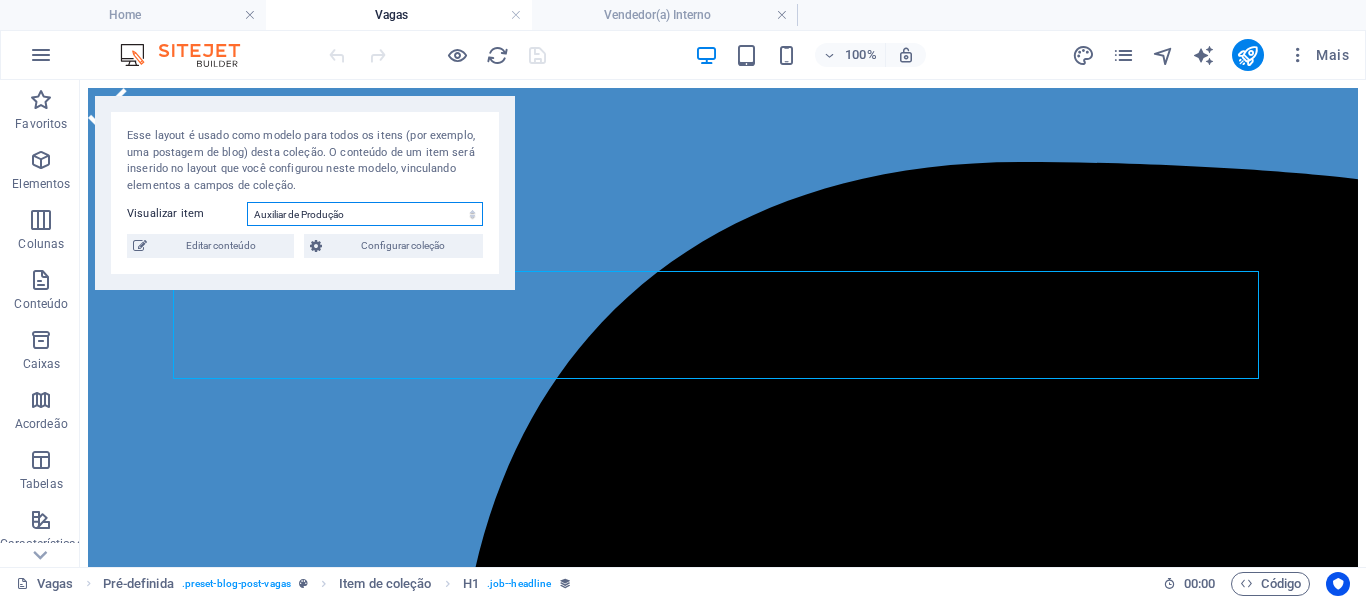 click on "Auxiliar de Produção Tecelão Vendedor interno Auxiliar de Embalagem" at bounding box center (365, 214) 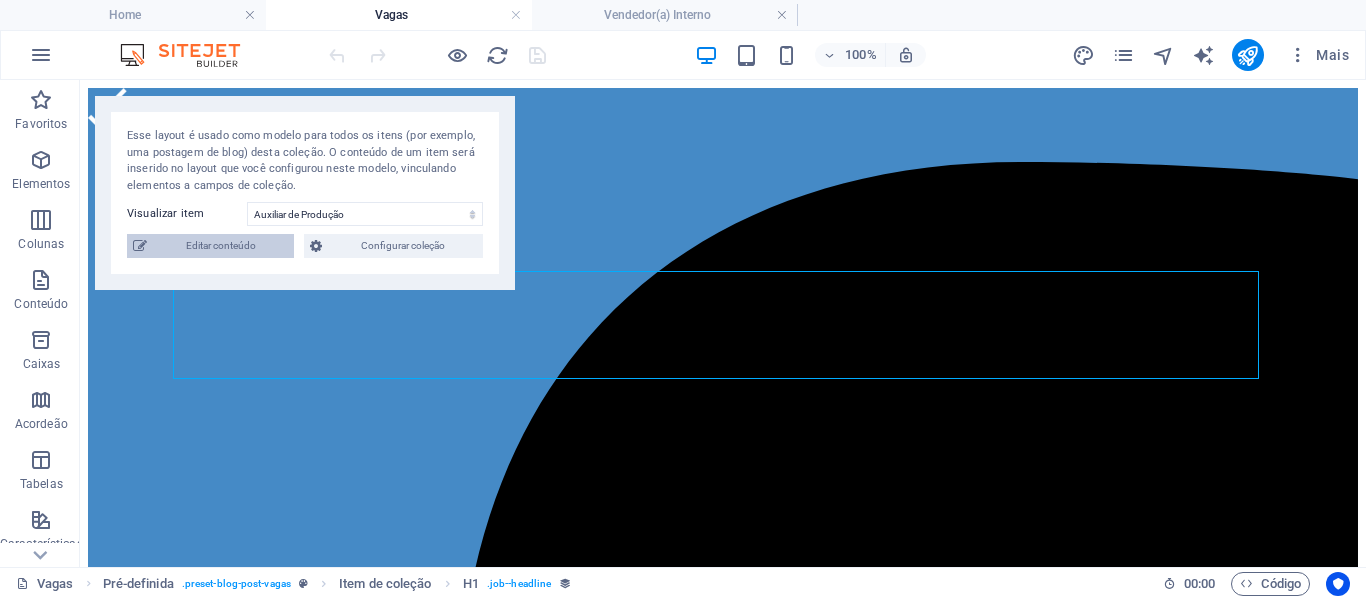 click on "Editar conteúdo" at bounding box center (220, 246) 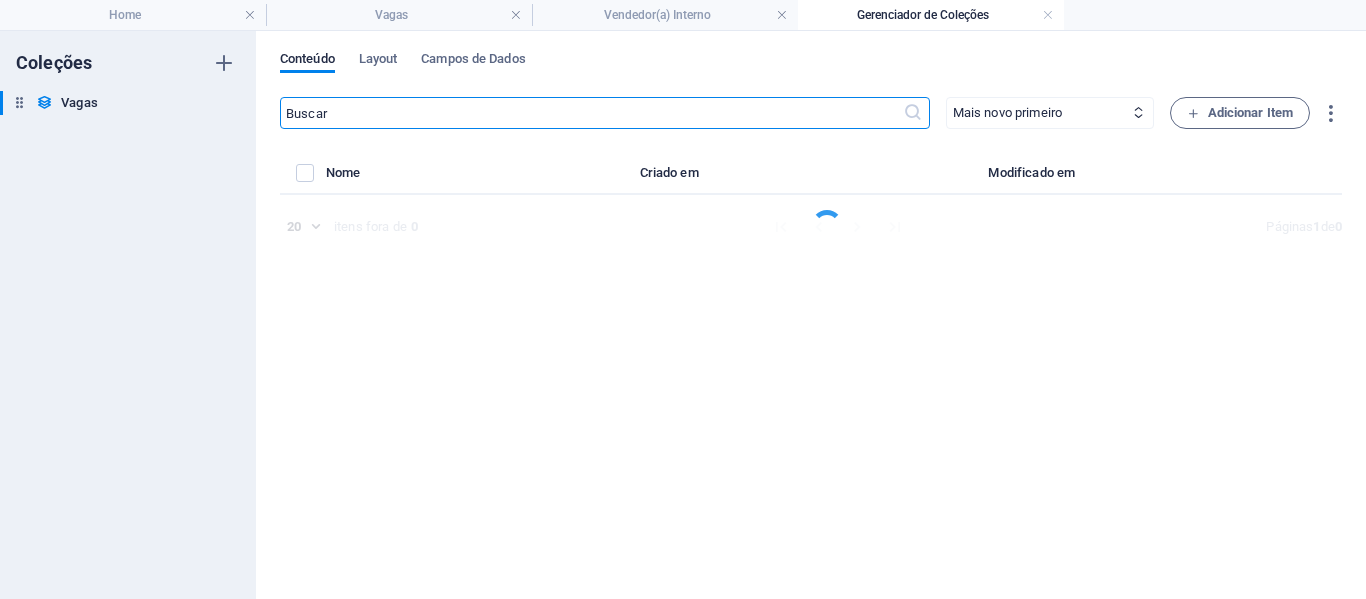 select on "Produção" 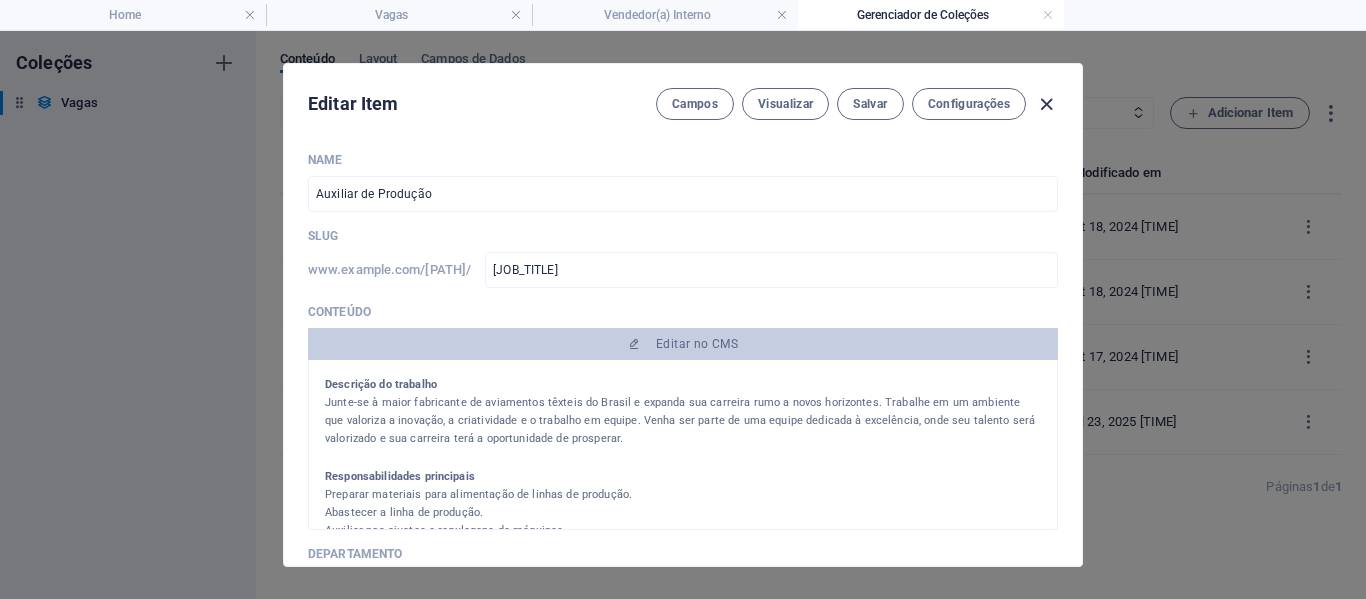 click at bounding box center (1046, 104) 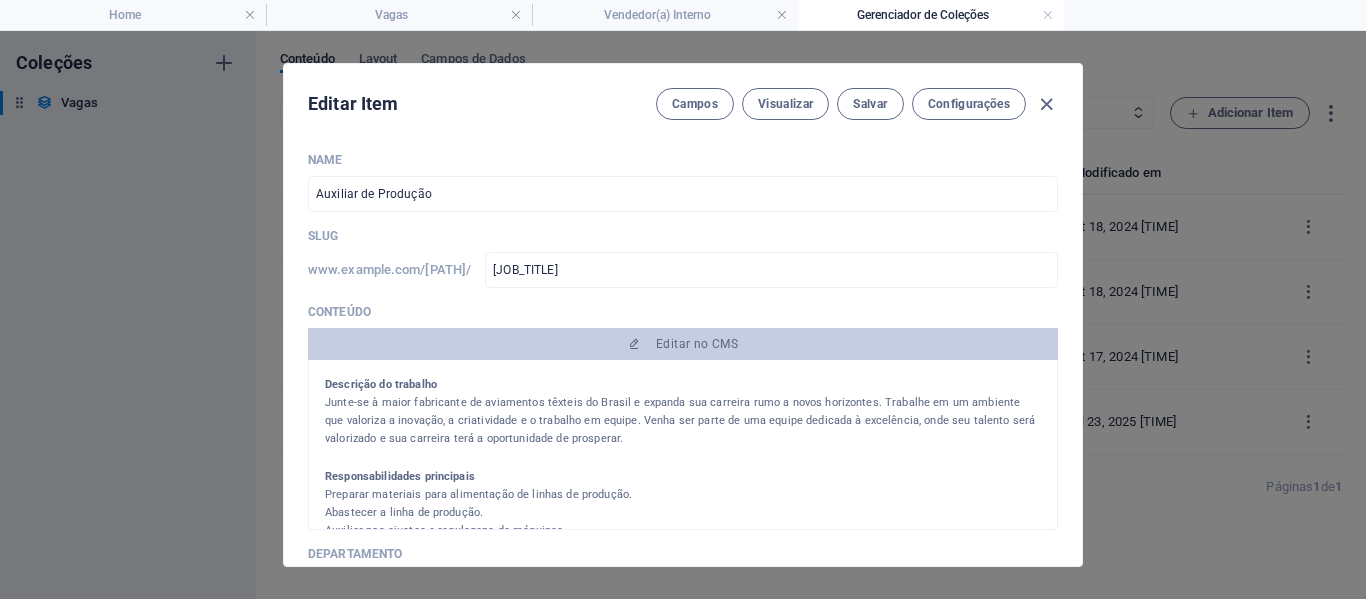 type on "[JOB_TITLE]" 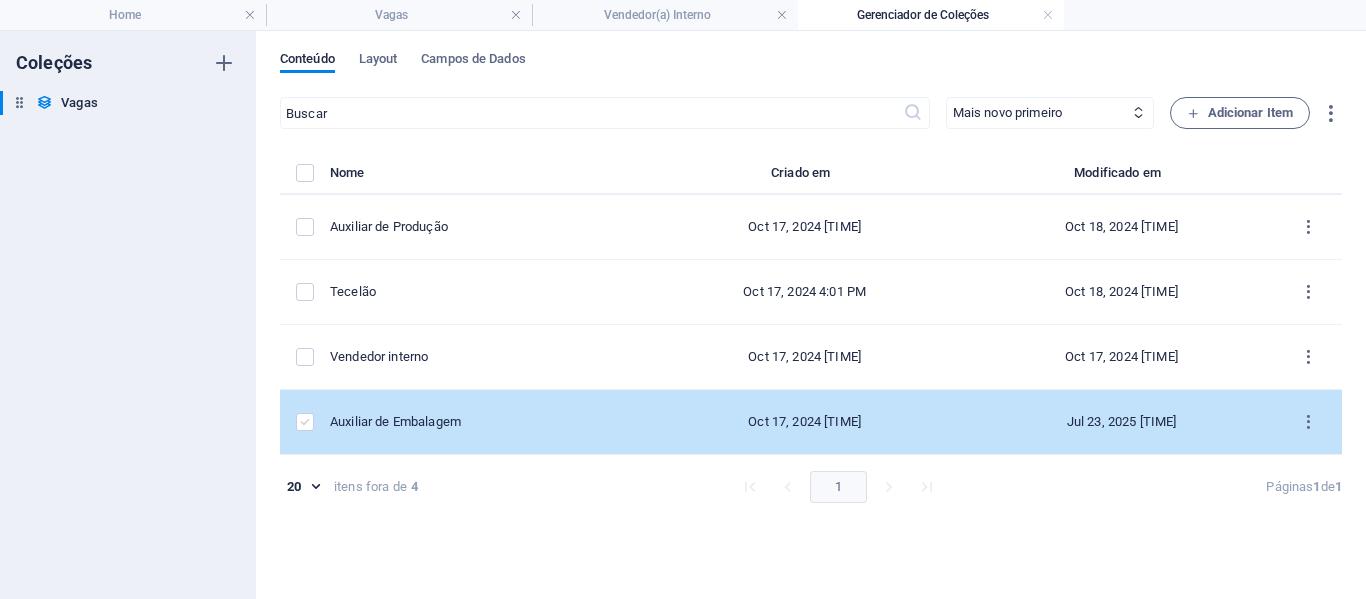 click at bounding box center [305, 422] 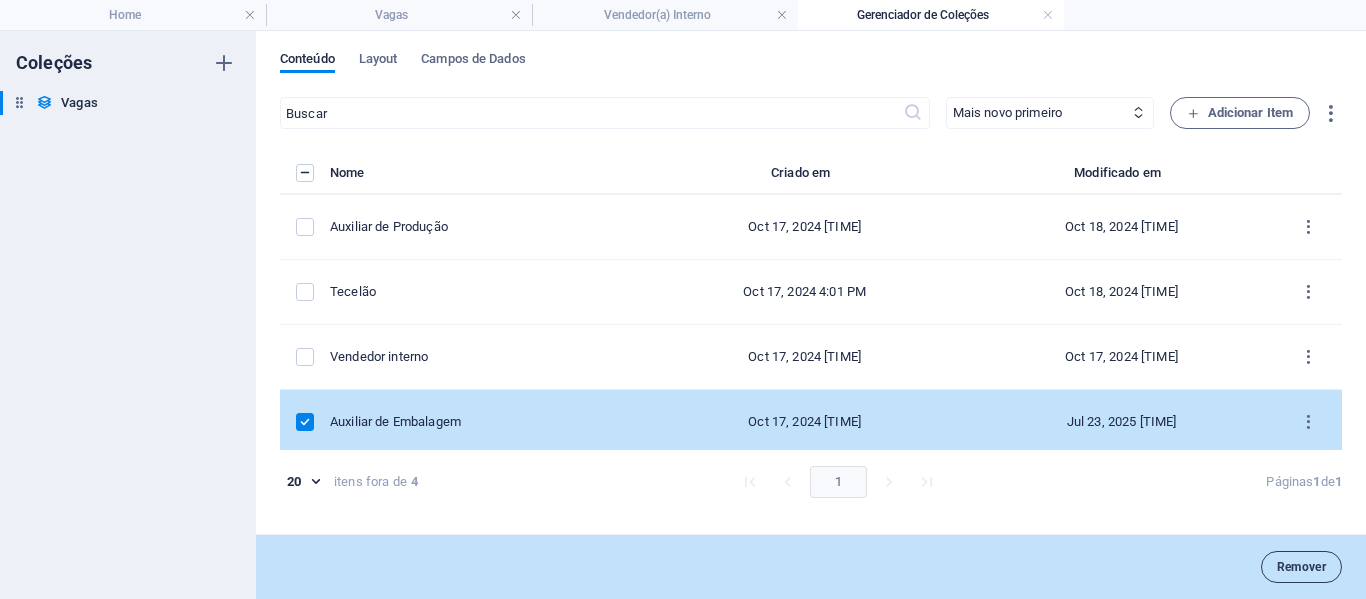 click on "Remover" at bounding box center [1301, 567] 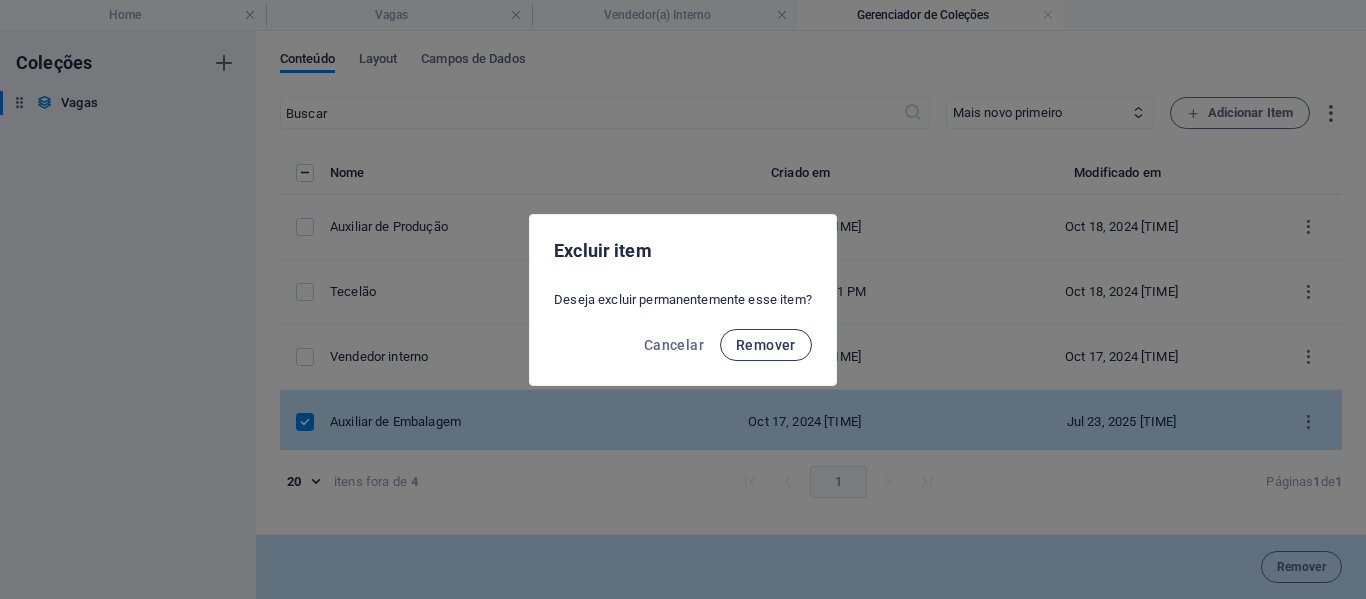 click on "Remover" at bounding box center [766, 345] 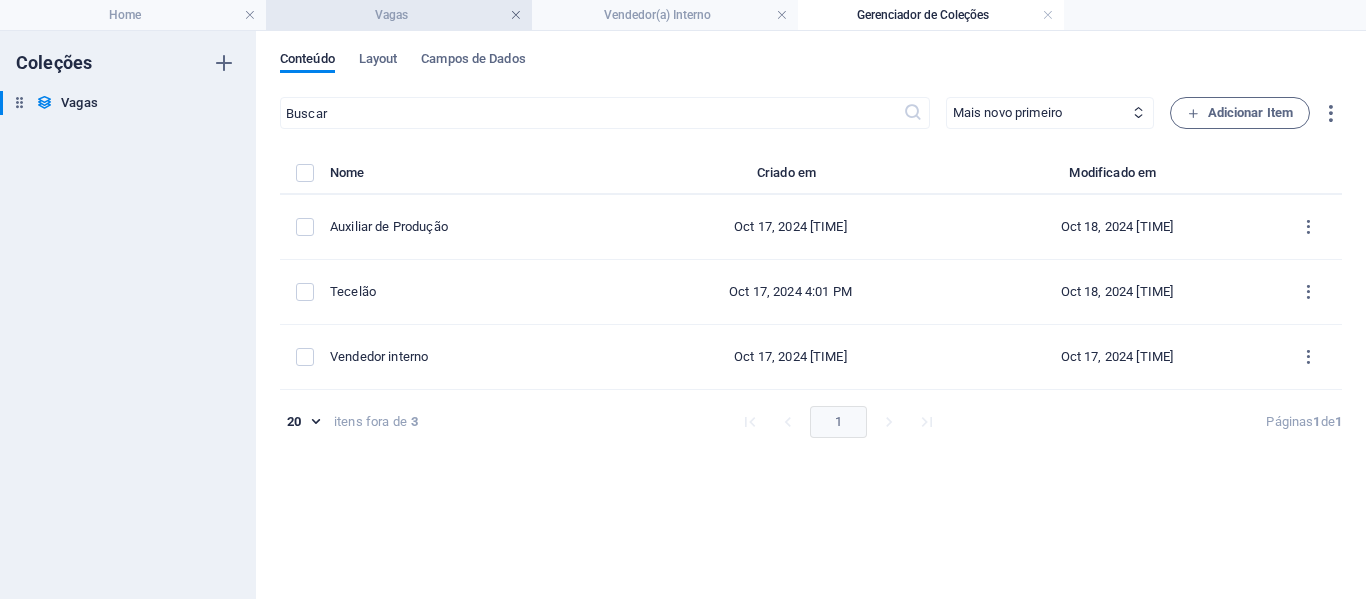 click at bounding box center (516, 15) 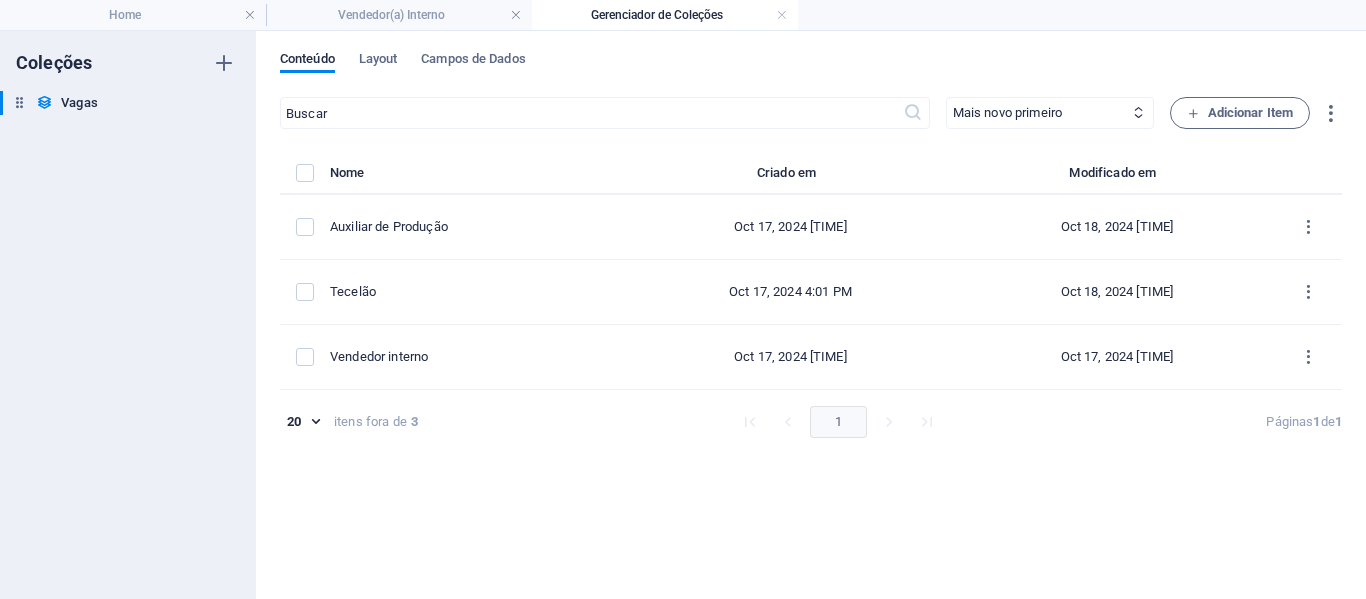 click at bounding box center (516, 15) 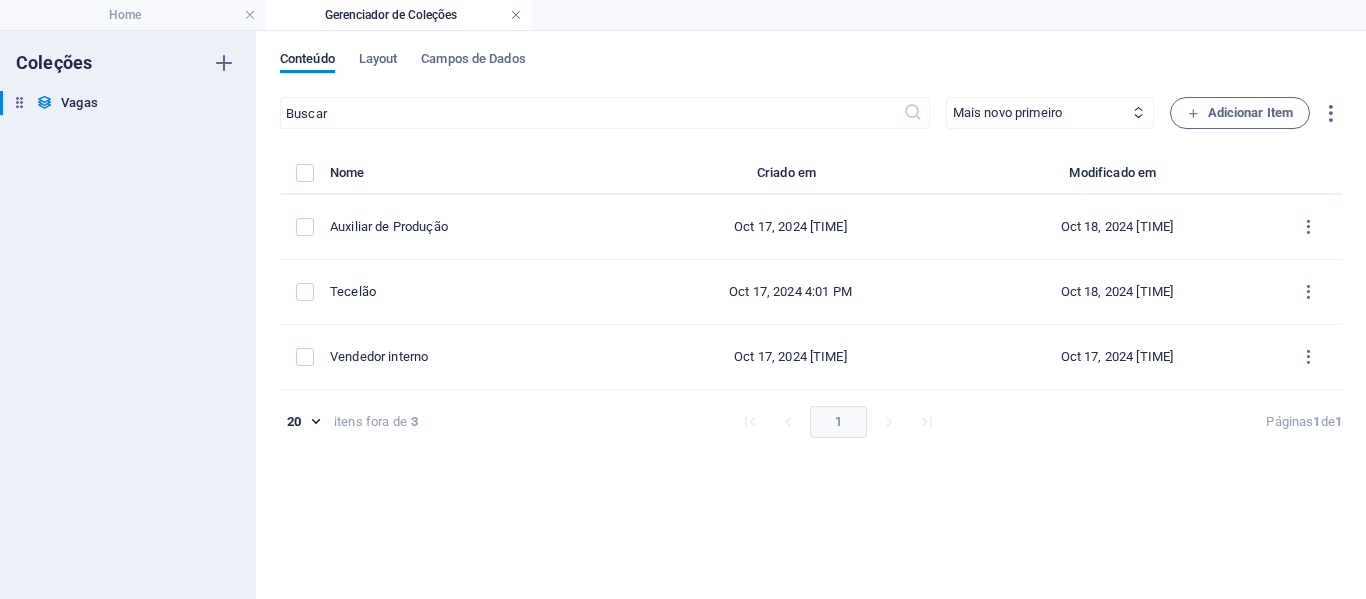 click at bounding box center [516, 15] 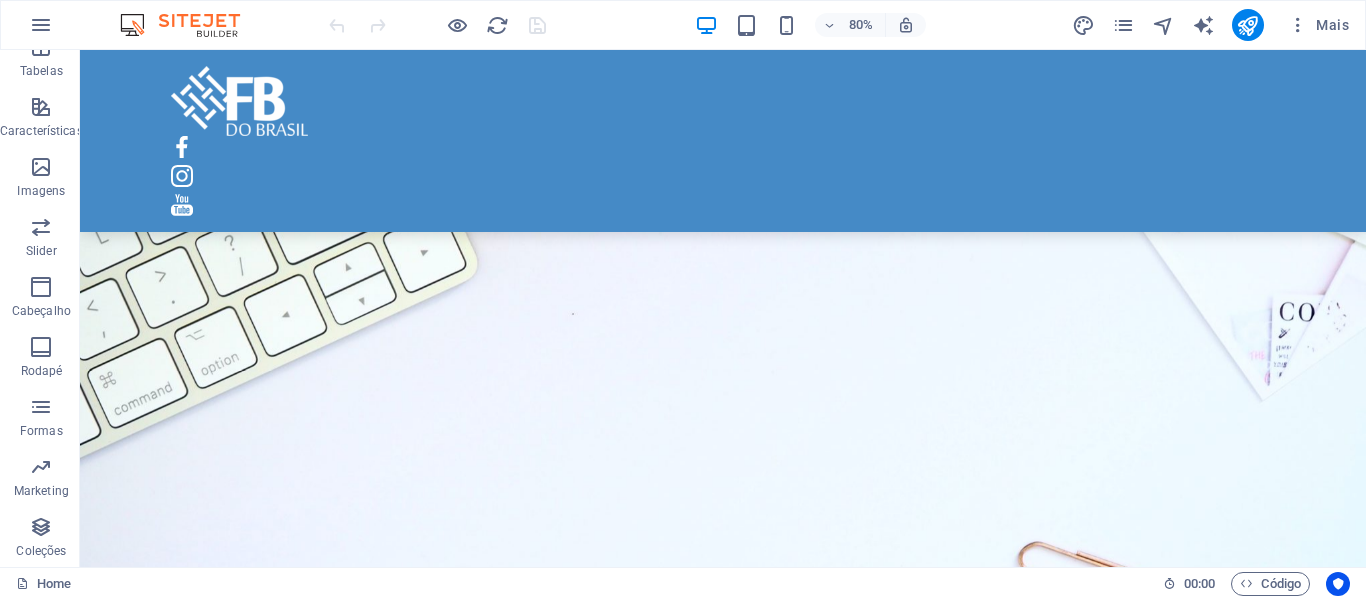 scroll, scrollTop: 801, scrollLeft: 0, axis: vertical 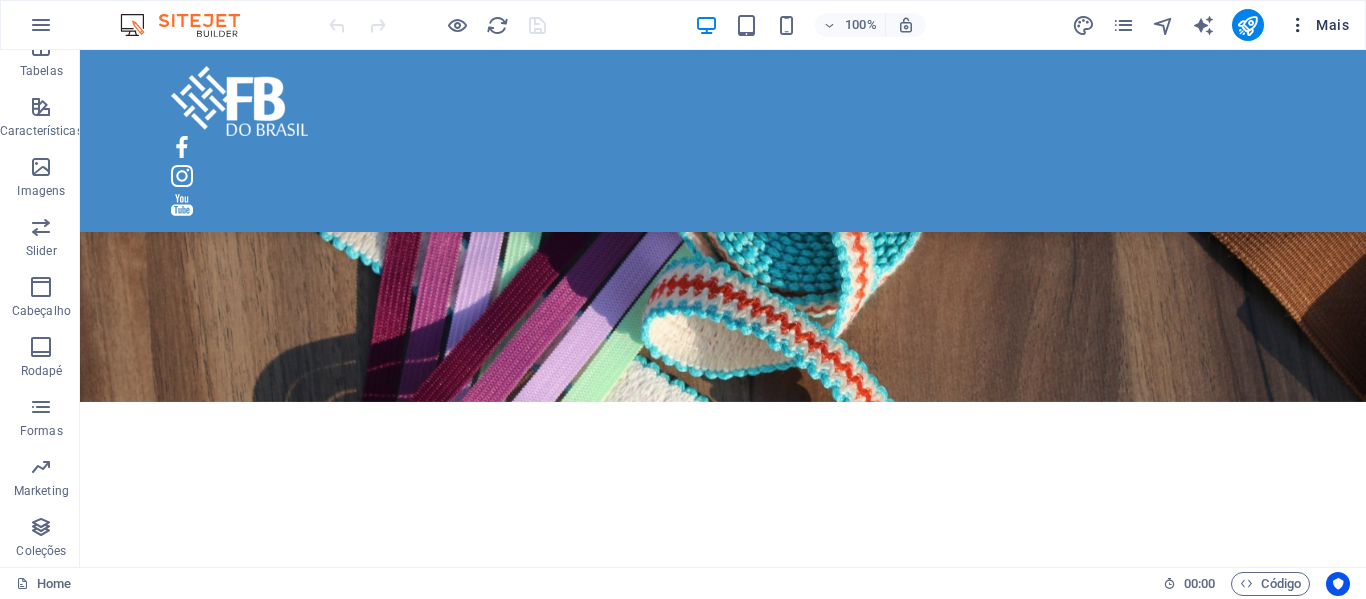 click on "Mais" at bounding box center [1318, 25] 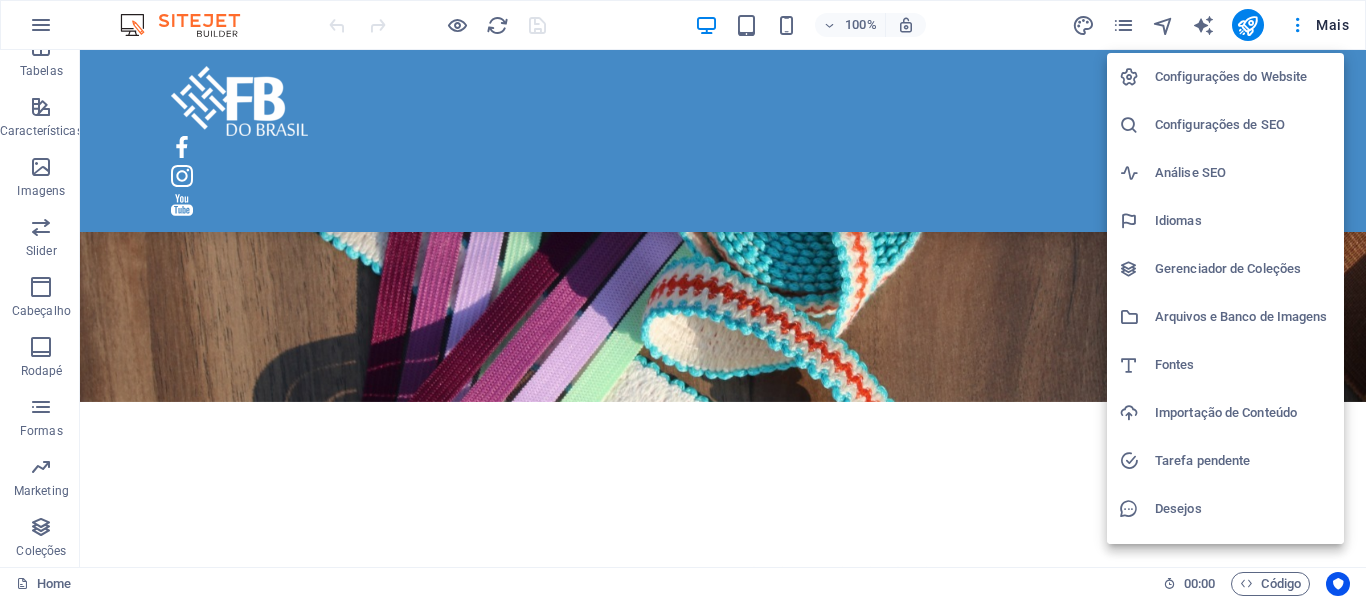 click on "Análise SEO" at bounding box center [1243, 173] 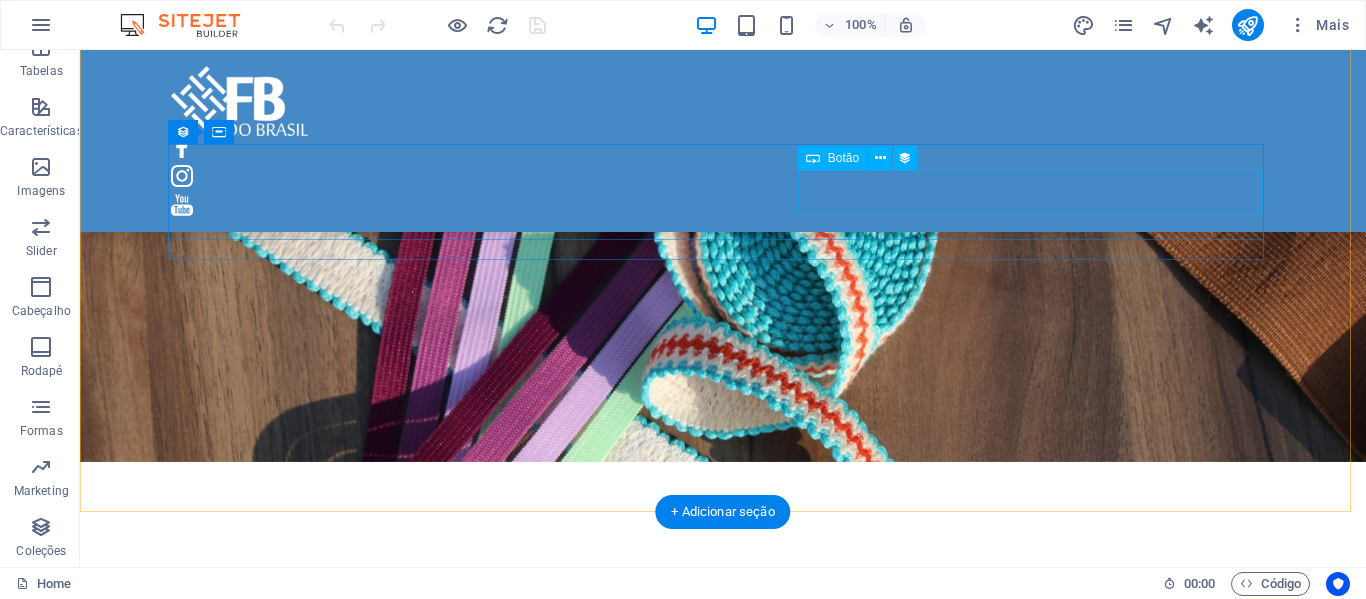scroll, scrollTop: 844, scrollLeft: 0, axis: vertical 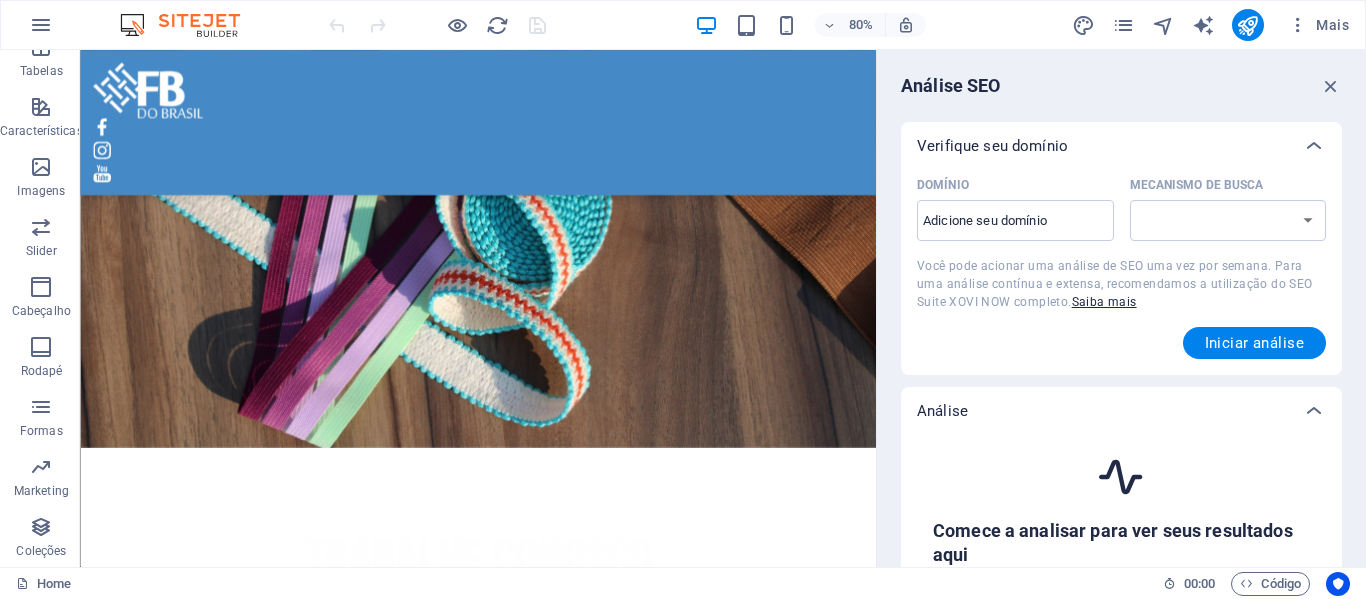 select on "google.com" 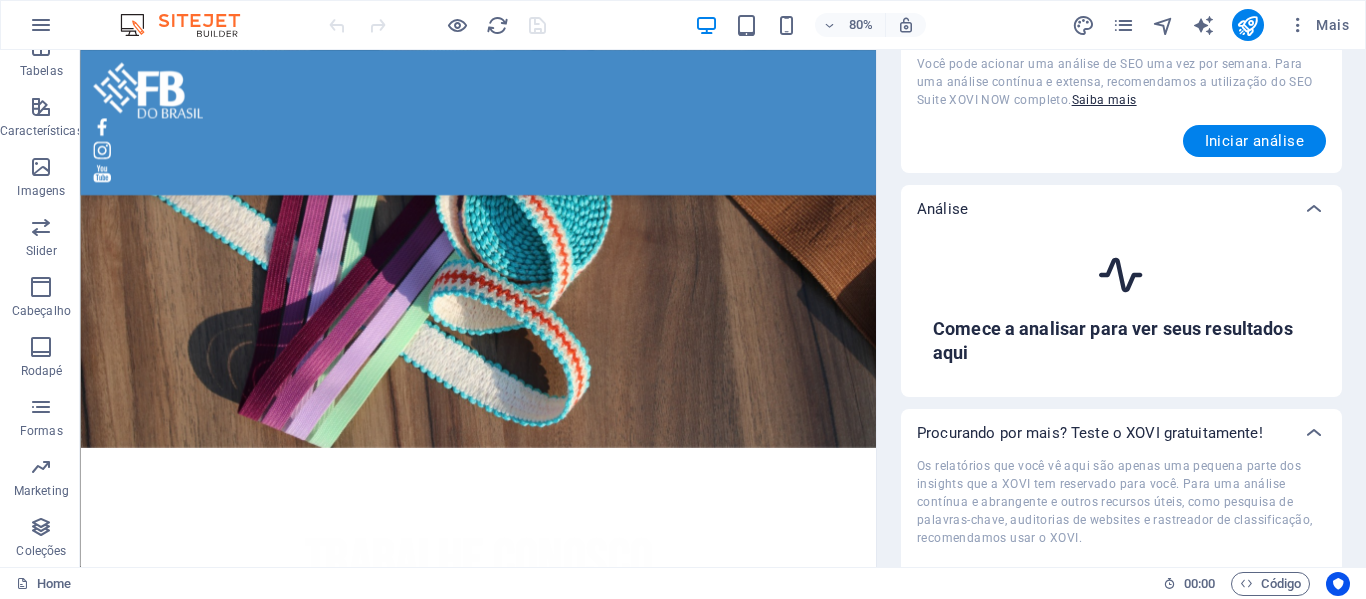 scroll, scrollTop: 0, scrollLeft: 0, axis: both 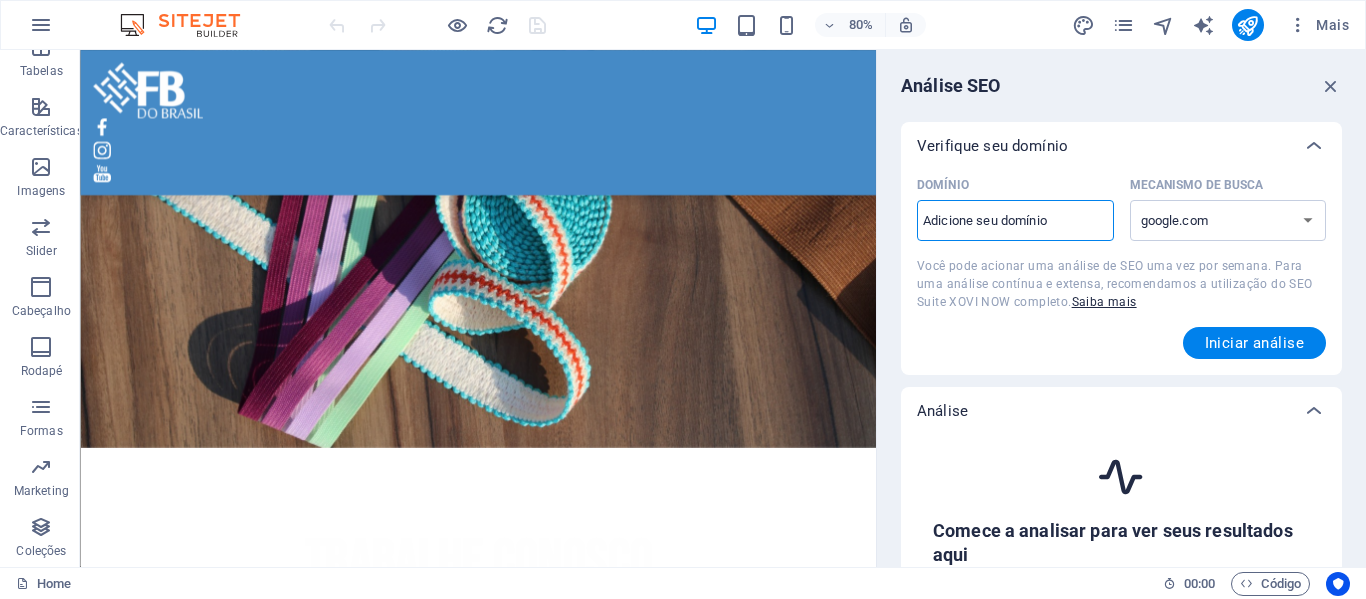 click on "Domínio ​" at bounding box center [1015, 221] 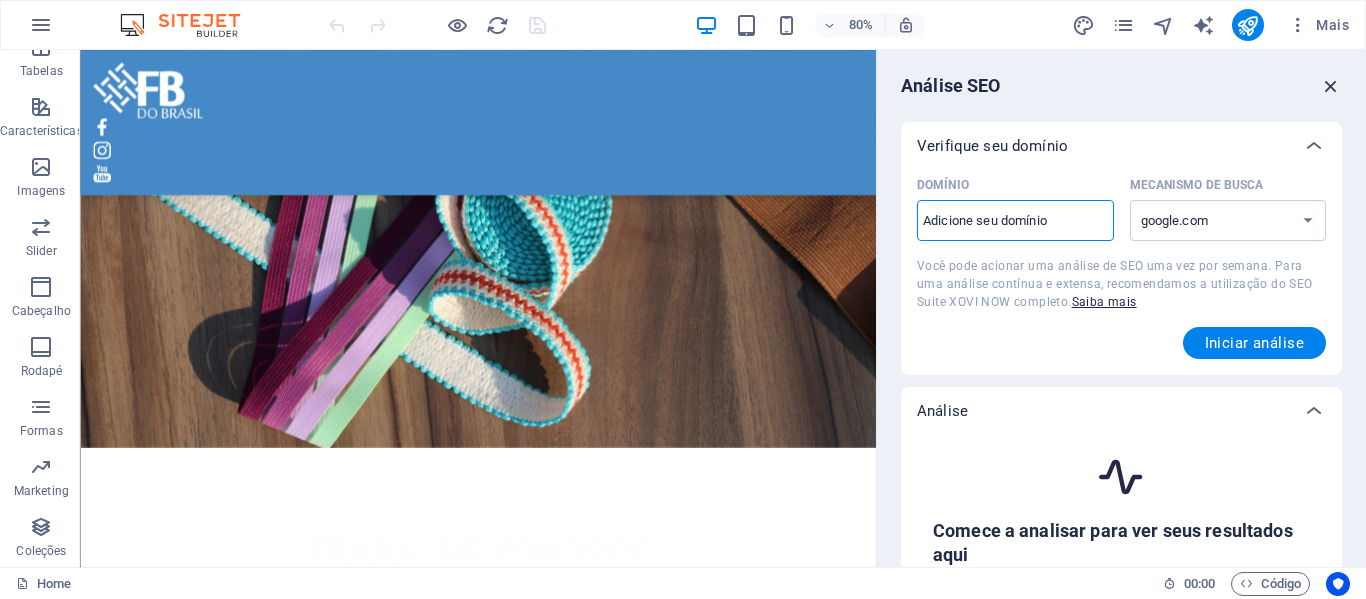 click at bounding box center (1331, 86) 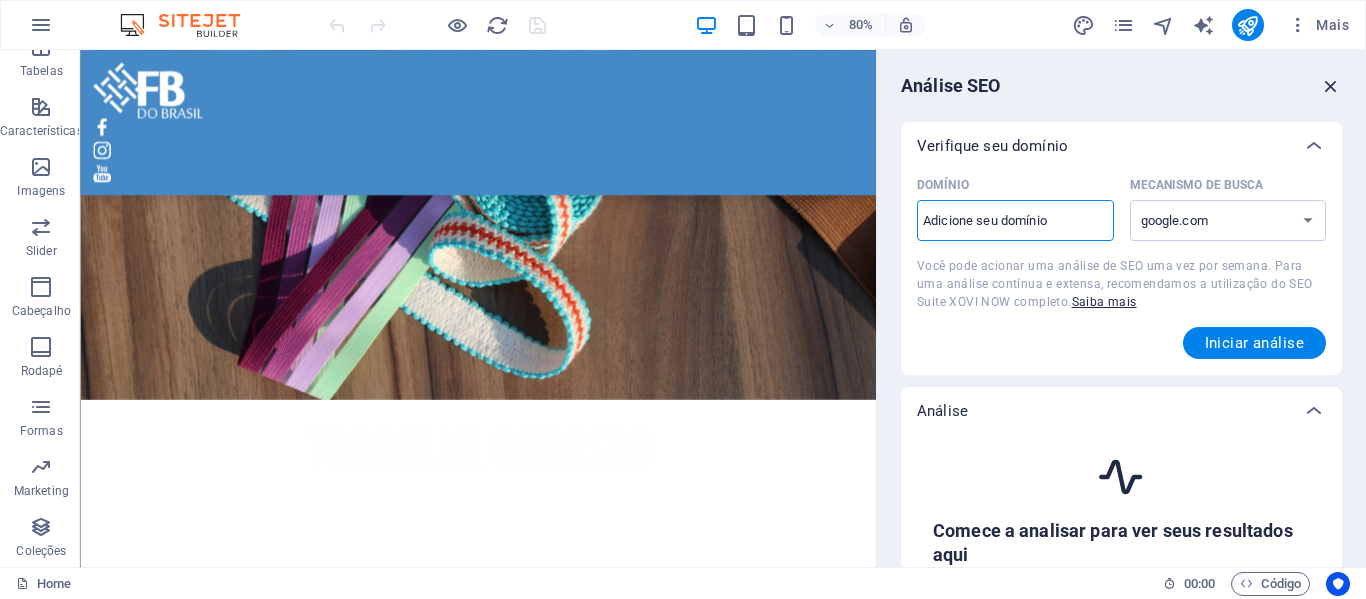 scroll, scrollTop: 801, scrollLeft: 0, axis: vertical 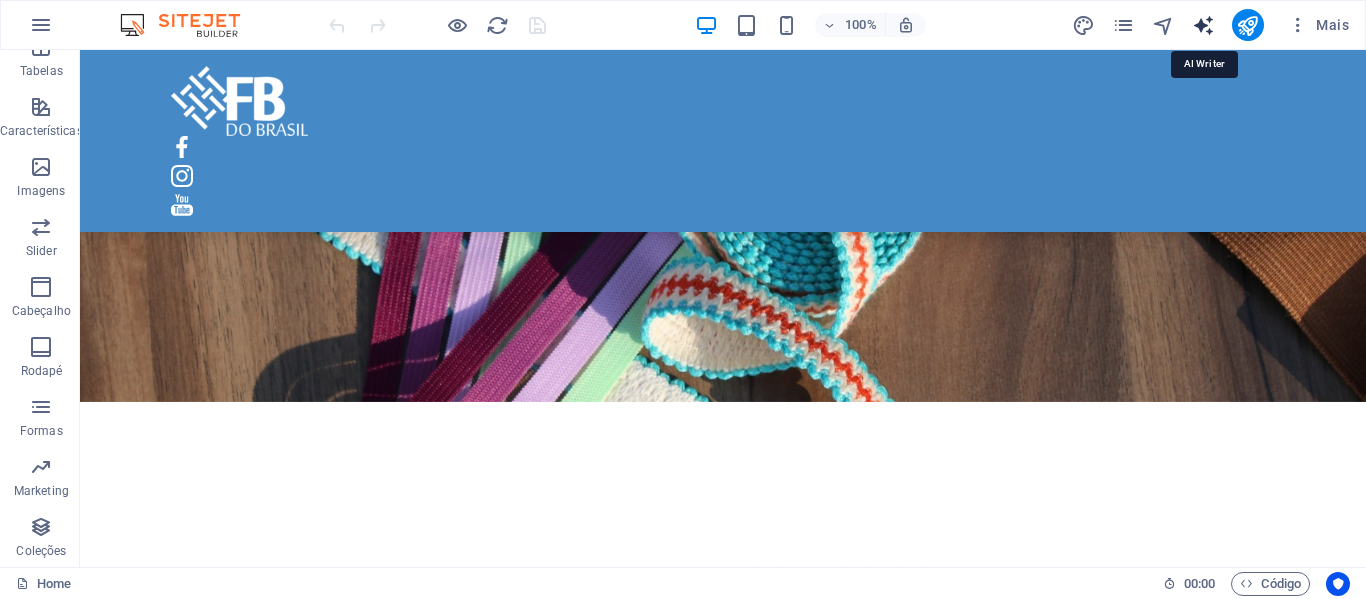 click at bounding box center (1203, 25) 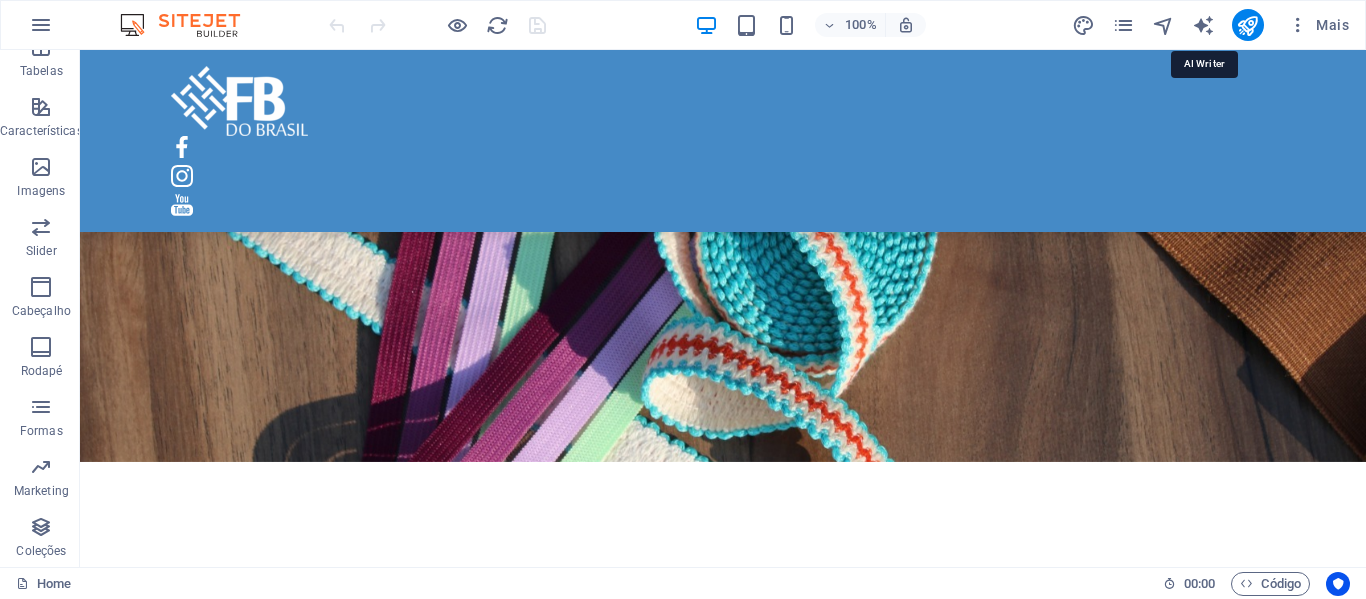 scroll, scrollTop: 844, scrollLeft: 0, axis: vertical 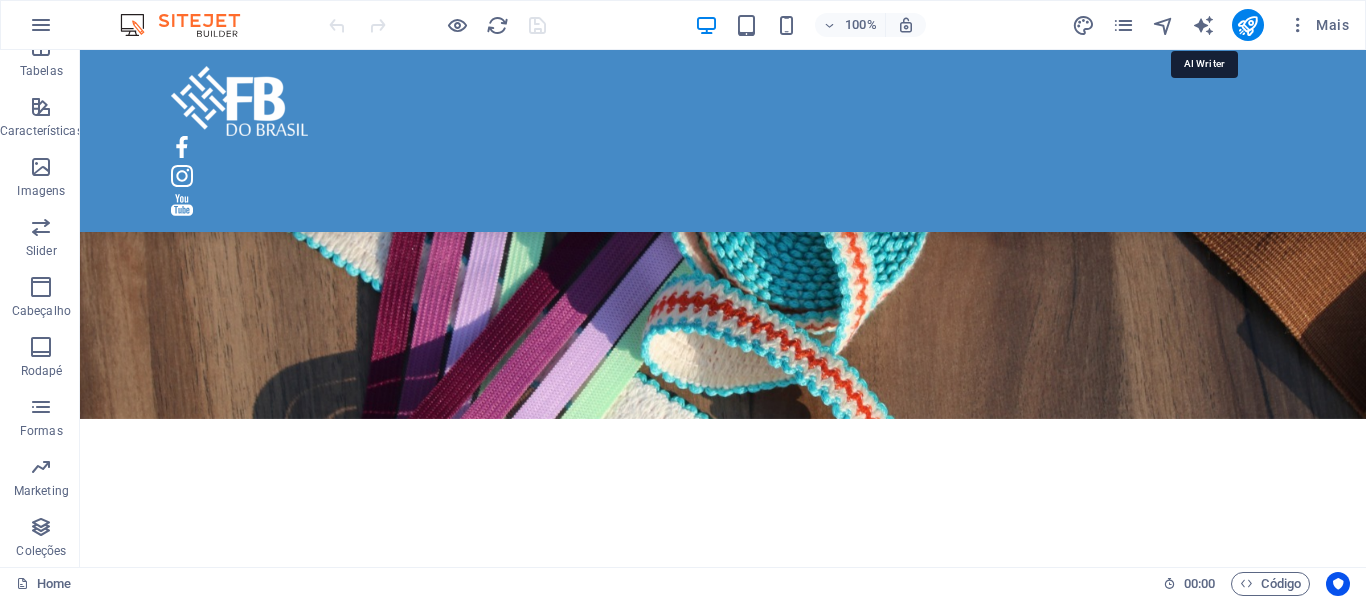select on "English" 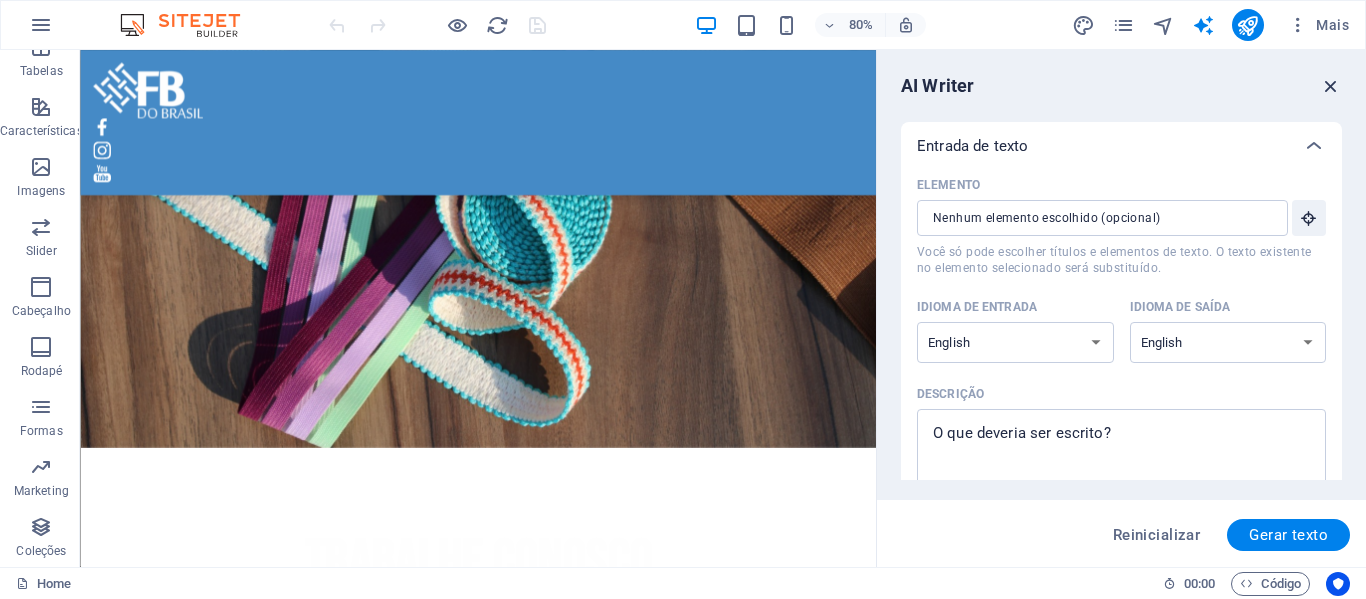 click at bounding box center (1331, 86) 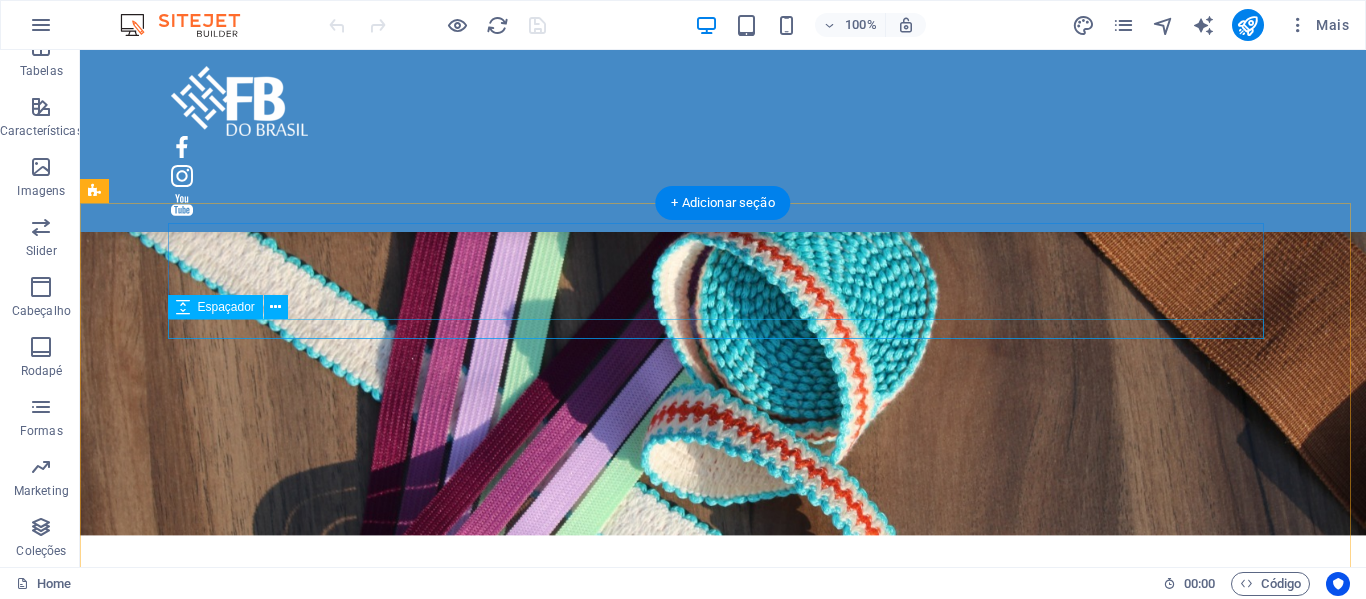 scroll, scrollTop: 588, scrollLeft: 0, axis: vertical 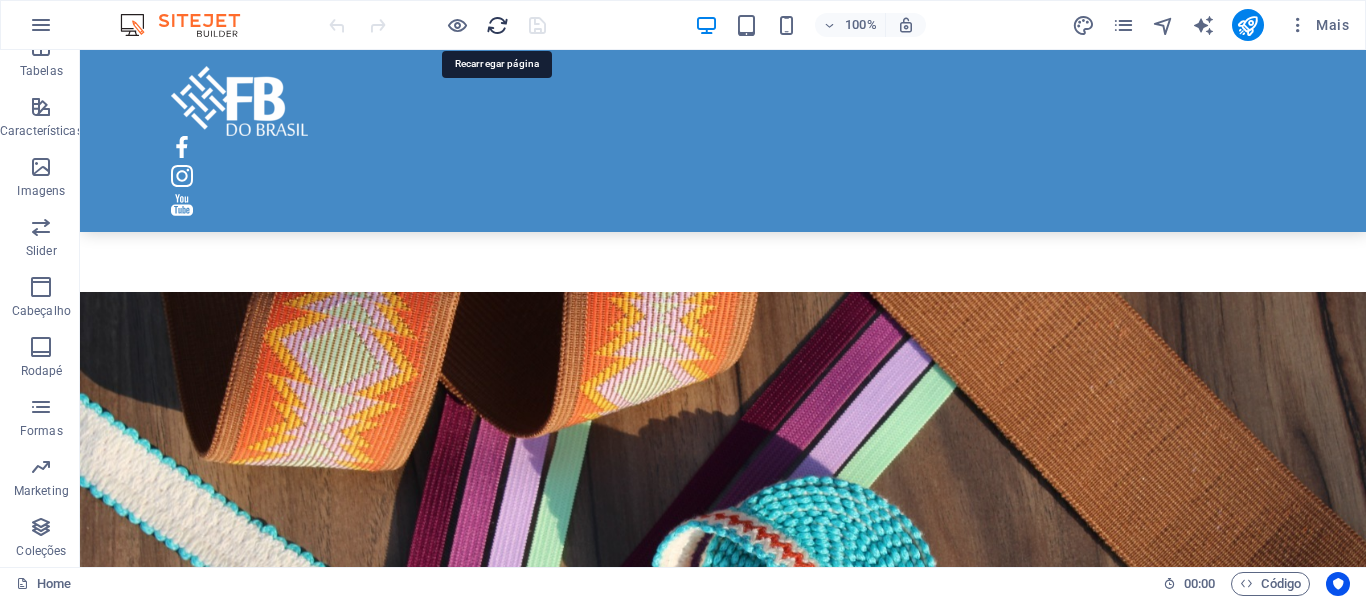 click at bounding box center [497, 25] 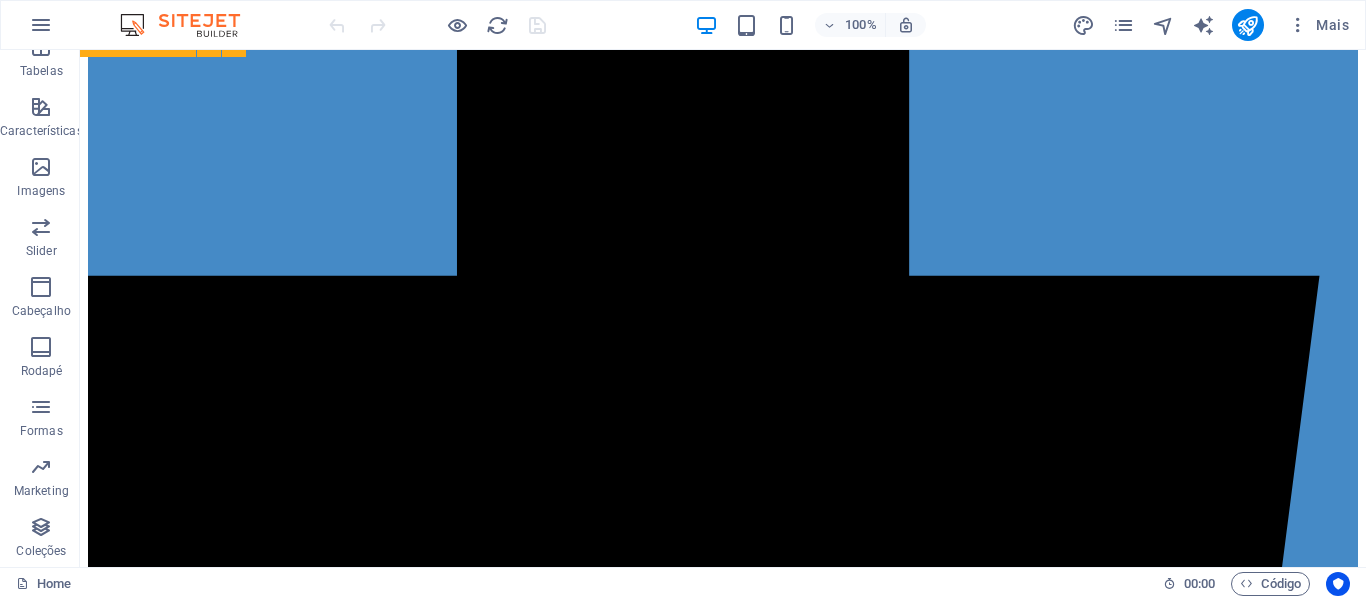 scroll, scrollTop: 700, scrollLeft: 0, axis: vertical 